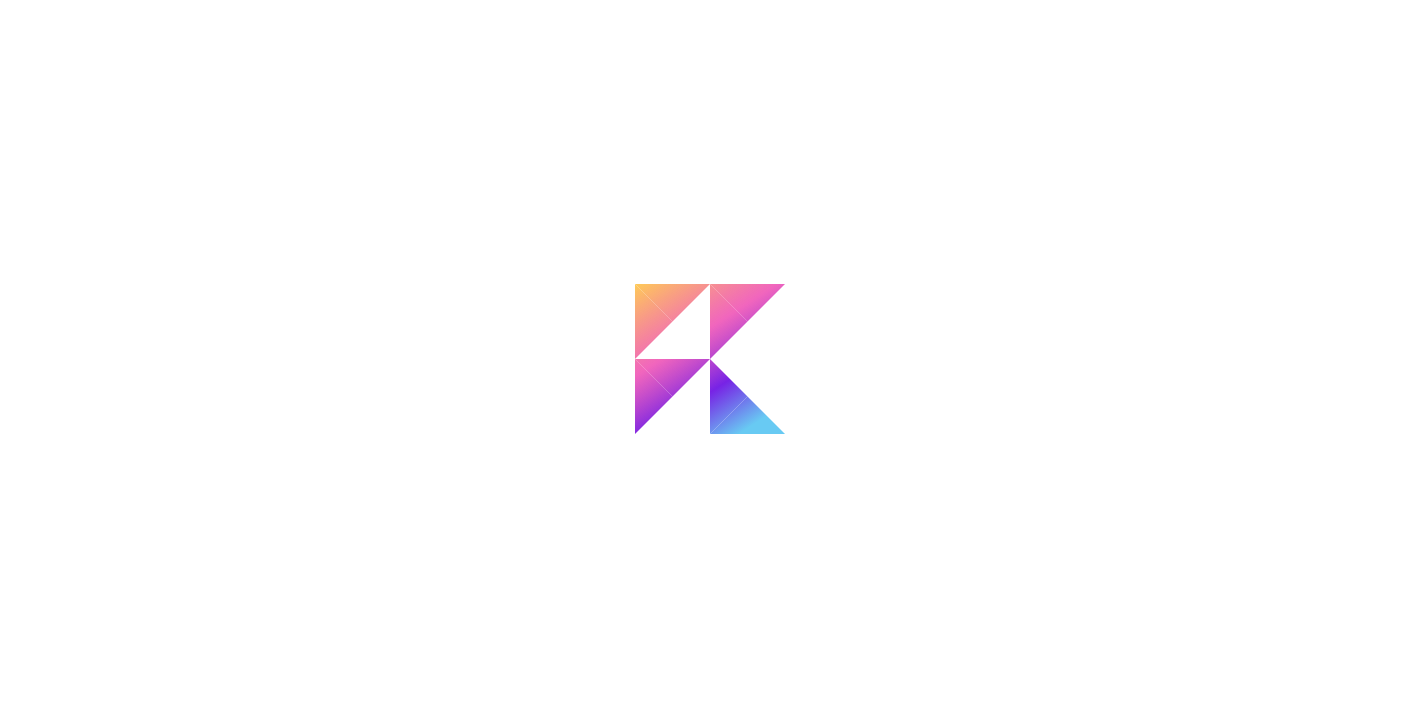 scroll, scrollTop: 0, scrollLeft: 0, axis: both 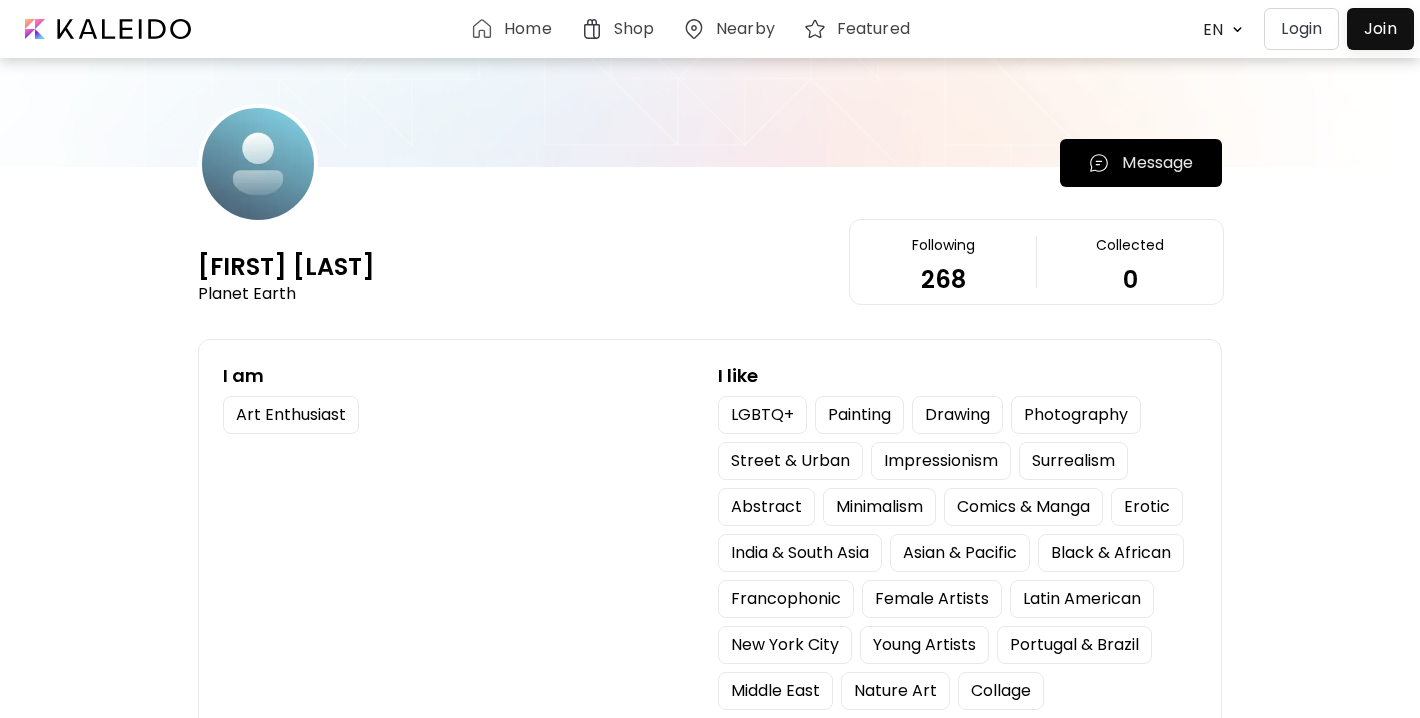 click on "Login" at bounding box center [1301, 29] 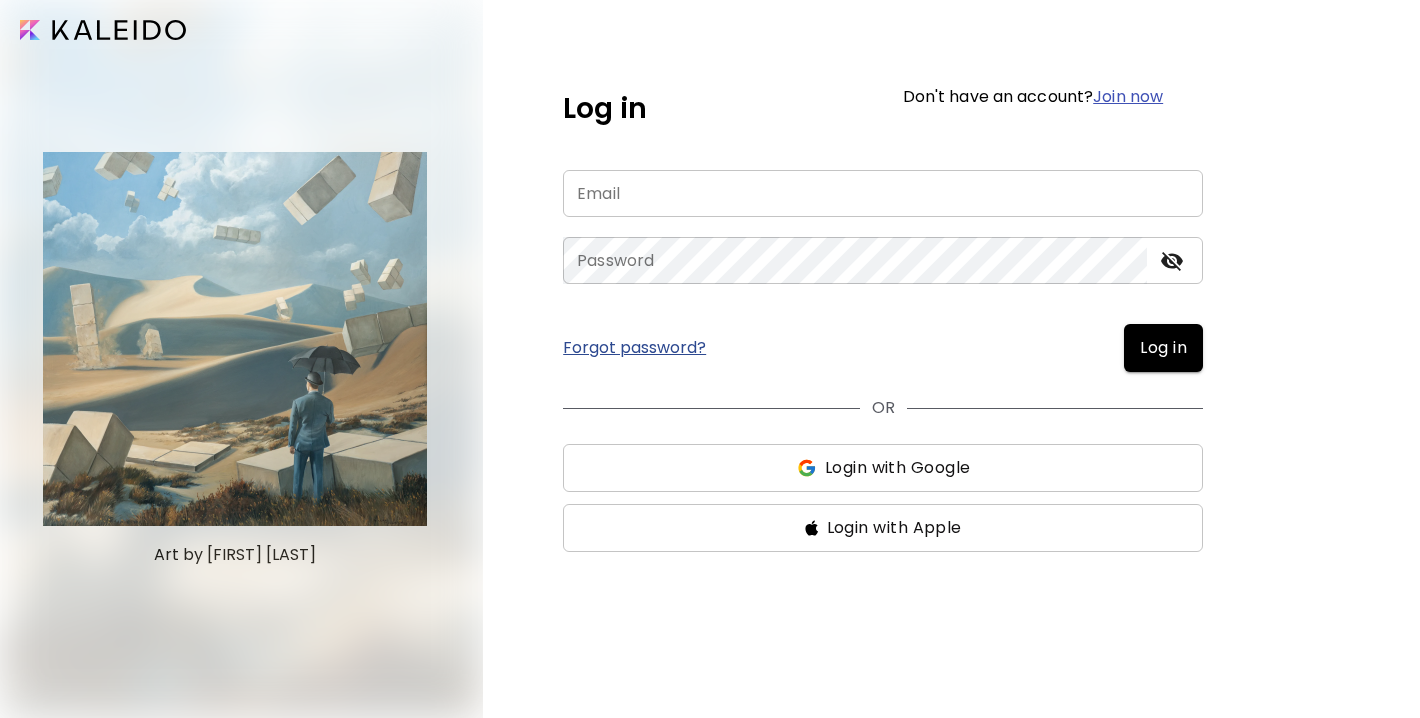 click at bounding box center (883, 193) 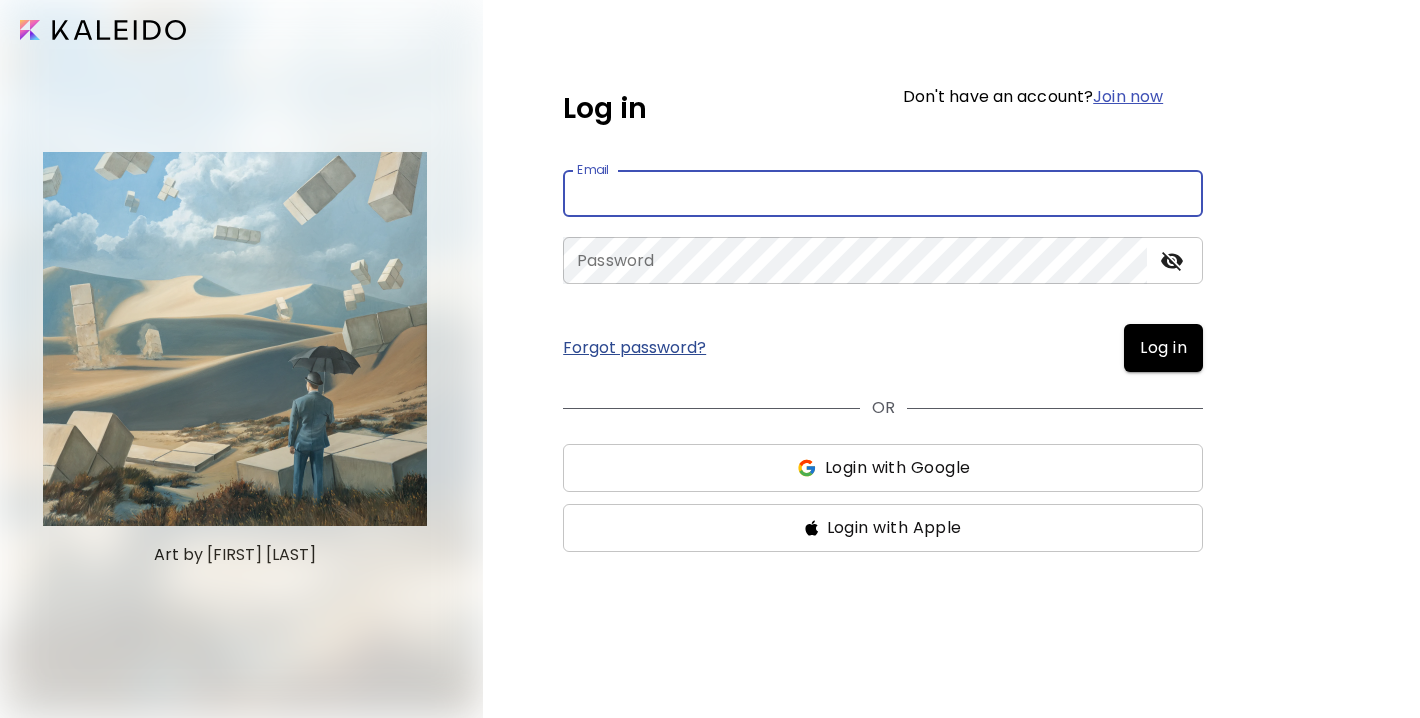 type on "**********" 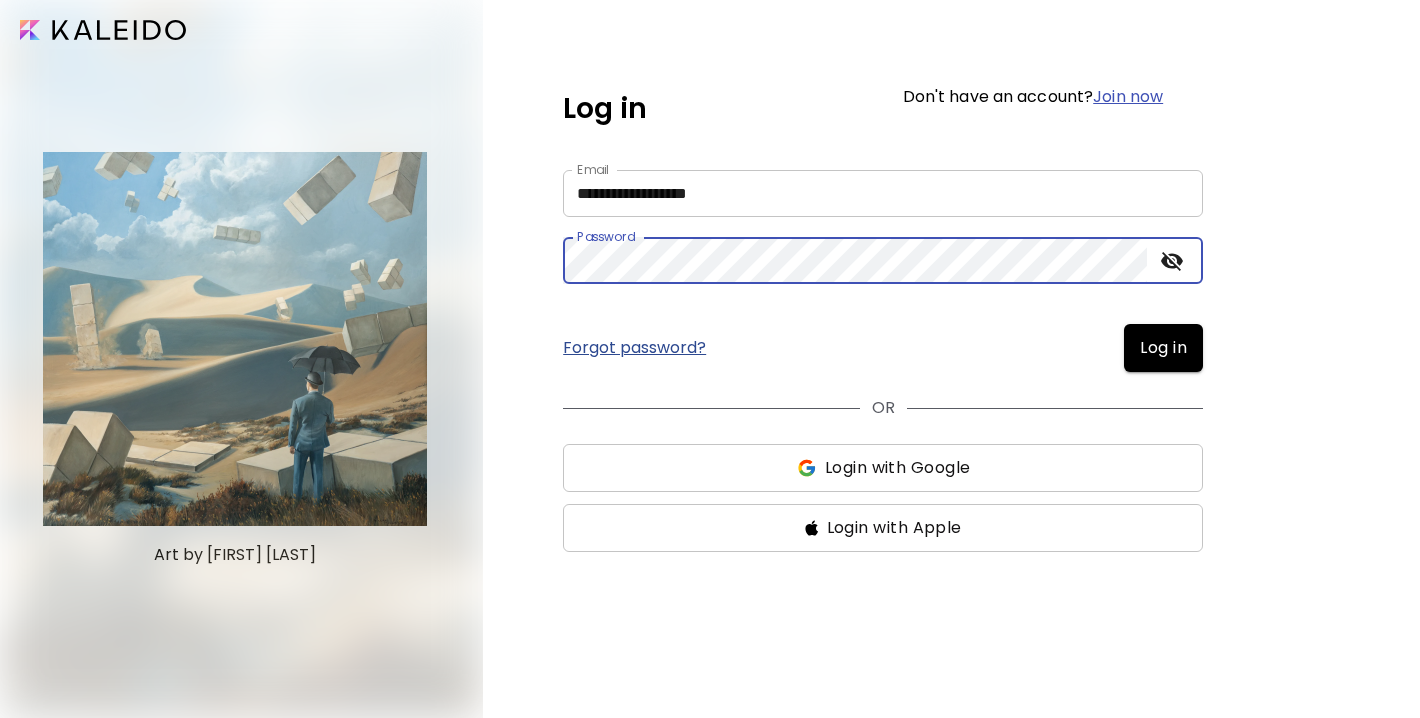 click on "Log in" at bounding box center (1163, 348) 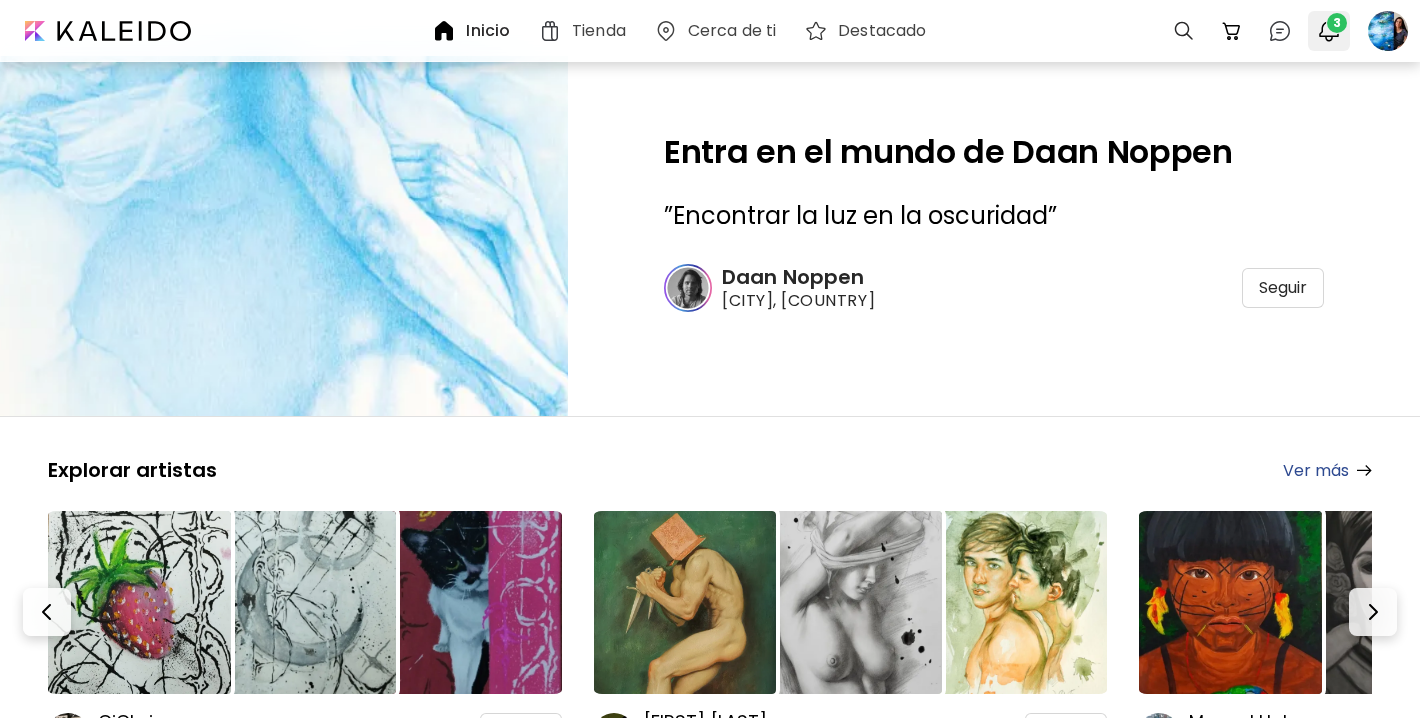 click at bounding box center [1329, 31] 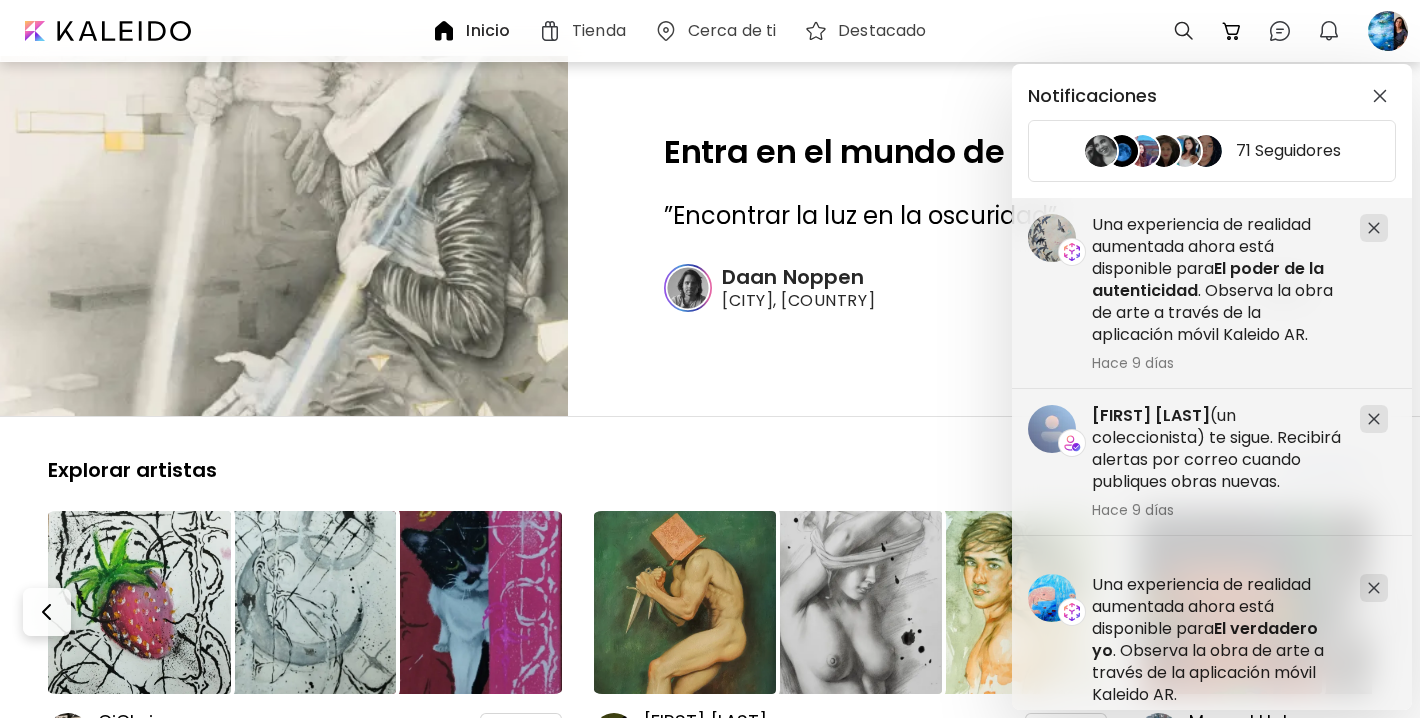 click on "Notificaciones 71 Seguidores [FIRST] [LAST] (un coleccionista) te sigue. Recibirá alertas por correo cuando publiques obras nuevas. Hace 9 días Una experiencia de realidad aumentada ahora está disponible para Find your tribe . Observa la obra de arte a través de la aplicación móvil Kaleido AR. [MONTH] [DAY], [YEAR] Una experiencia de realidad aumentada ahora está disponible para Kaleidoscope . Observa la obra de arte a través de la aplicación móvil Kaleido AR. [MONTH] [DAY], [YEAR] Una experiencia de realidad aumentada ahora está disponible para Aprendiendo a disfrutar . Observa la obra de arte a través de la aplicación móvil Kaleido AR. [MONTH] [DAY], [YEAR] Una experiencia de realidad aumentada ahora está disponible para El verdadero yo . Observa la obra de arte a través de la aplicación móvil Kaleido AR. [MONTH] [DAY], [YEAR] Una experiencia de realidad aumentada ahora está disponible para El poder de la autenticidad . Observa la obra de arte a través de la aplicación móvil Kaleido AR. Hace 9 días" at bounding box center [710, 359] 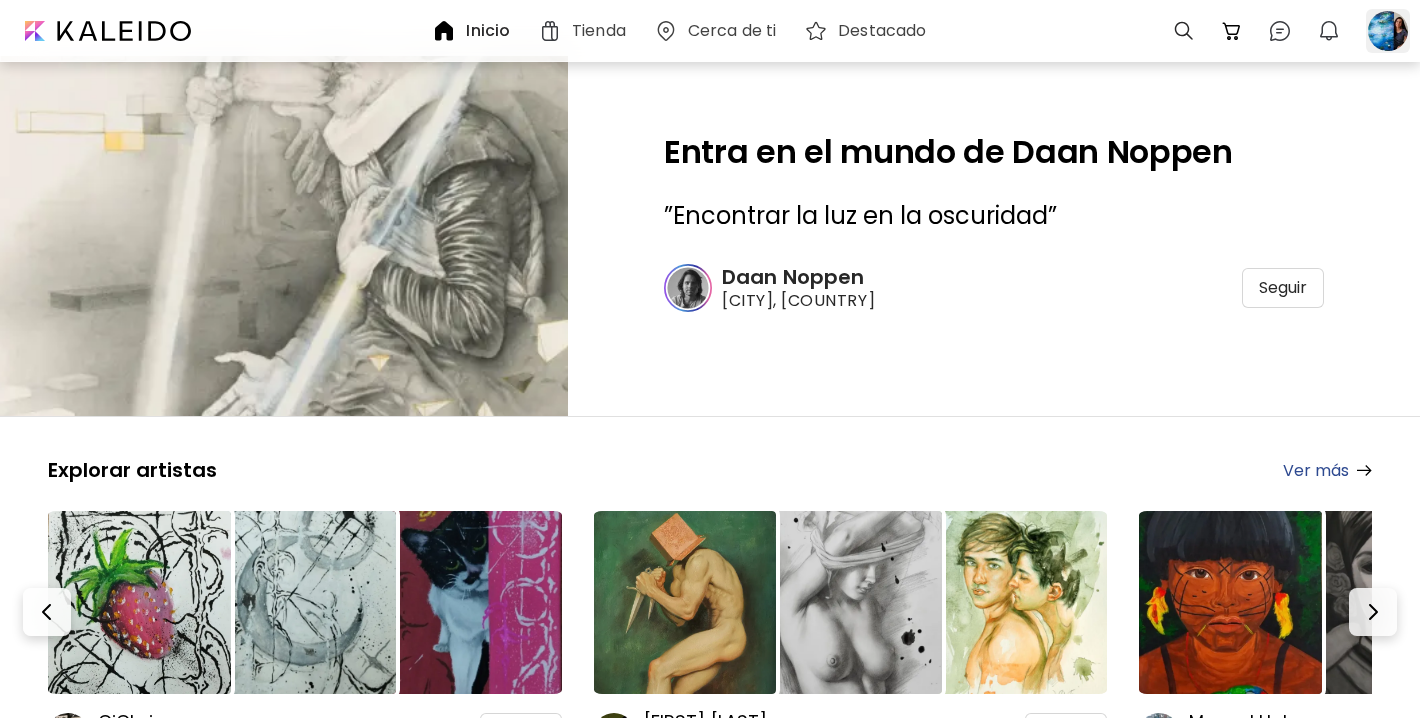 click at bounding box center (1388, 31) 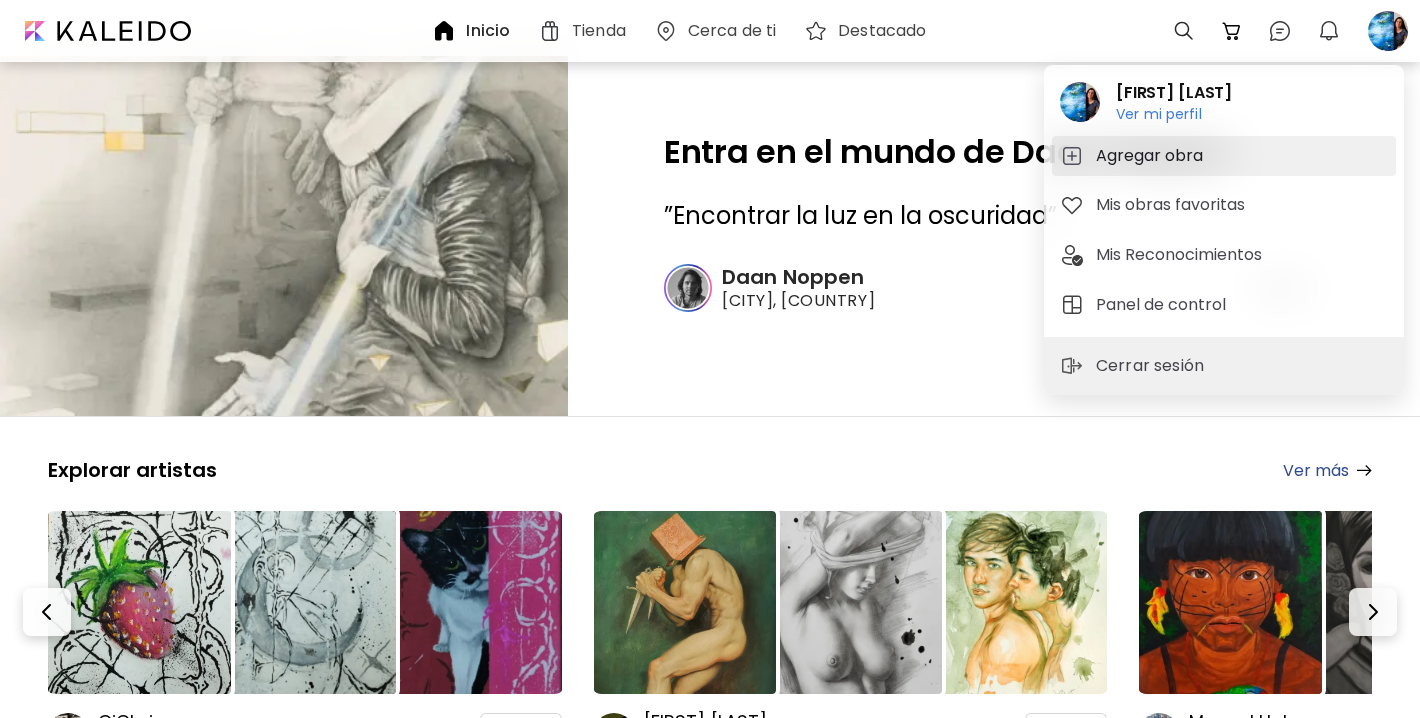 click on "Agregar obra" at bounding box center [1152, 156] 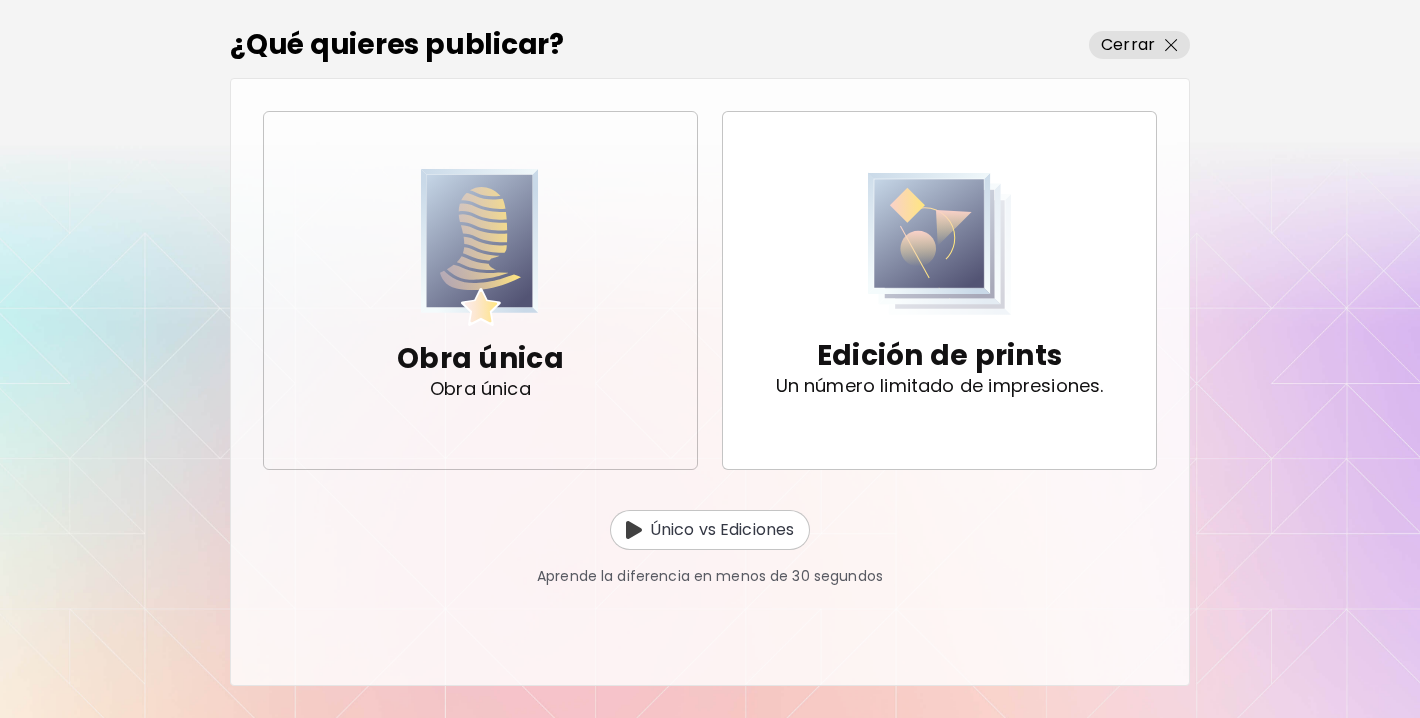 click on "Obra única" at bounding box center [480, 359] 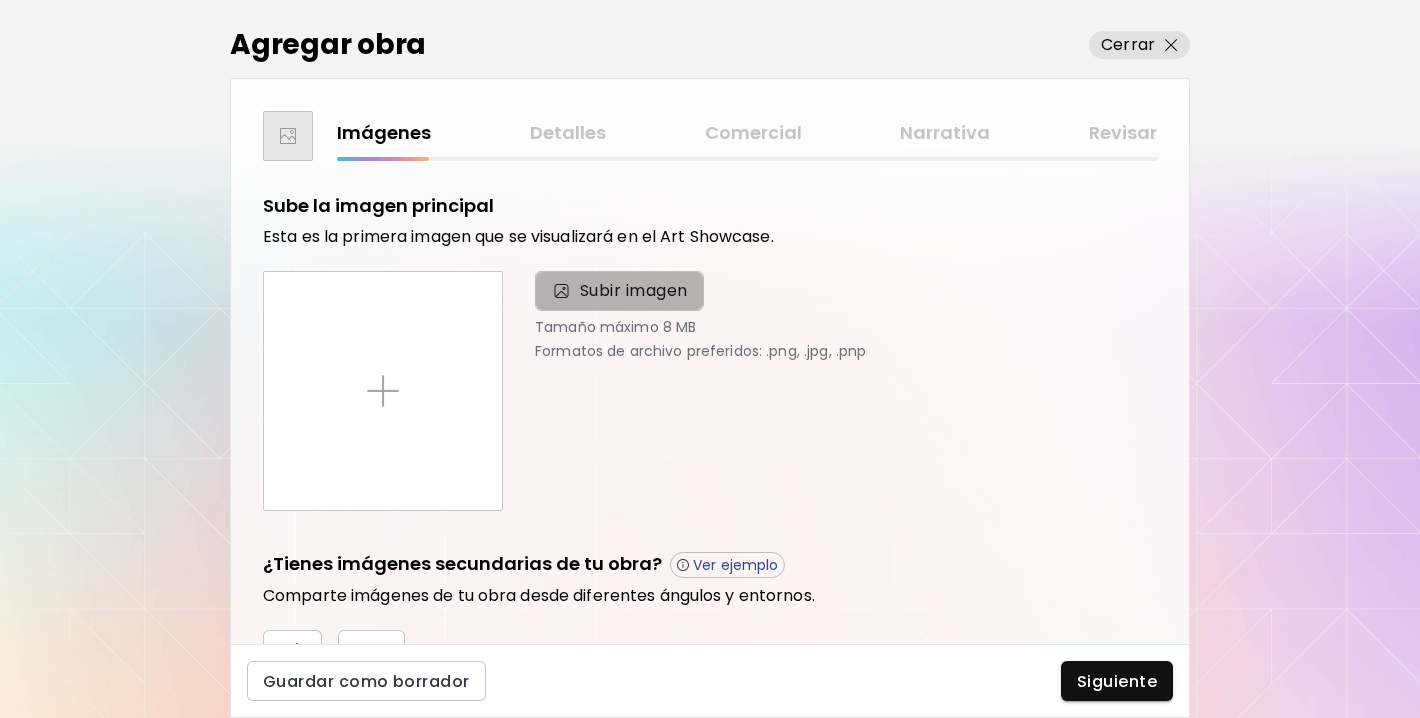 click on "Subir imagen" at bounding box center [634, 291] 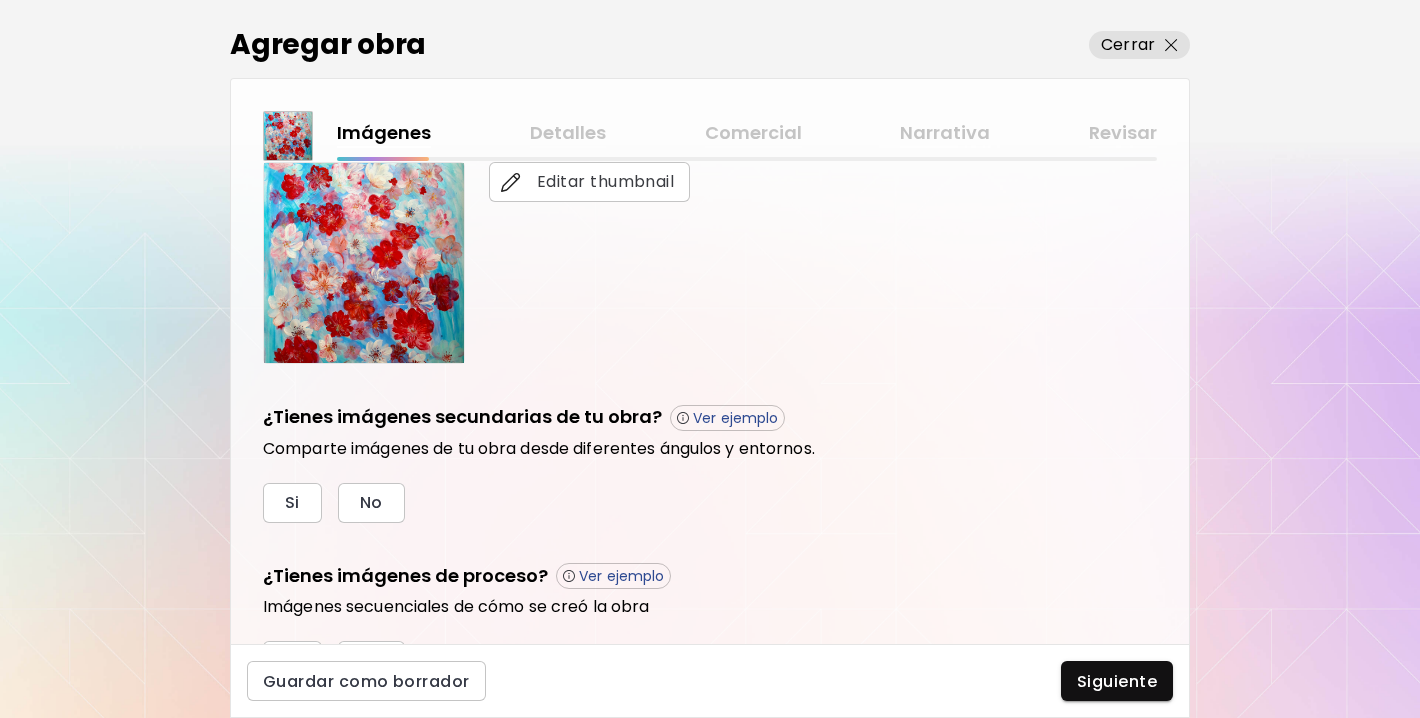 scroll, scrollTop: 575, scrollLeft: 0, axis: vertical 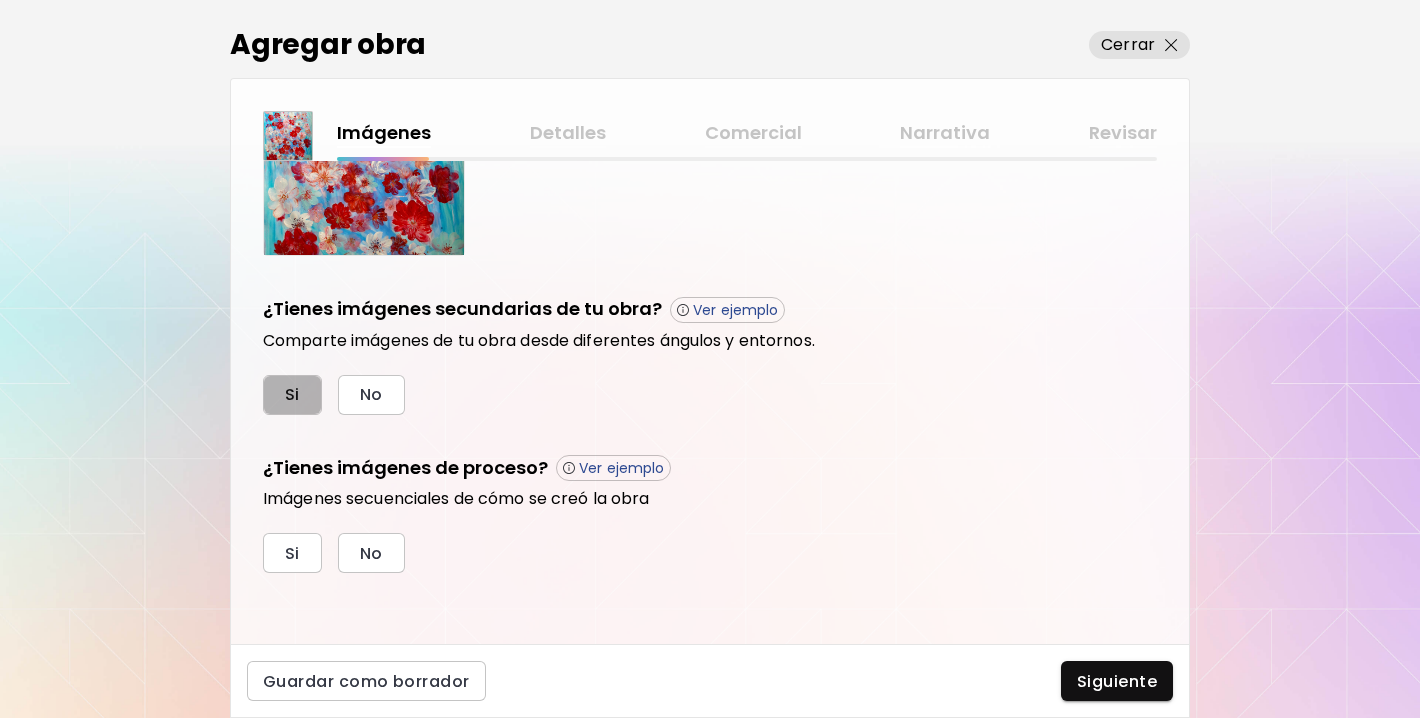 click on "Si" at bounding box center [292, 394] 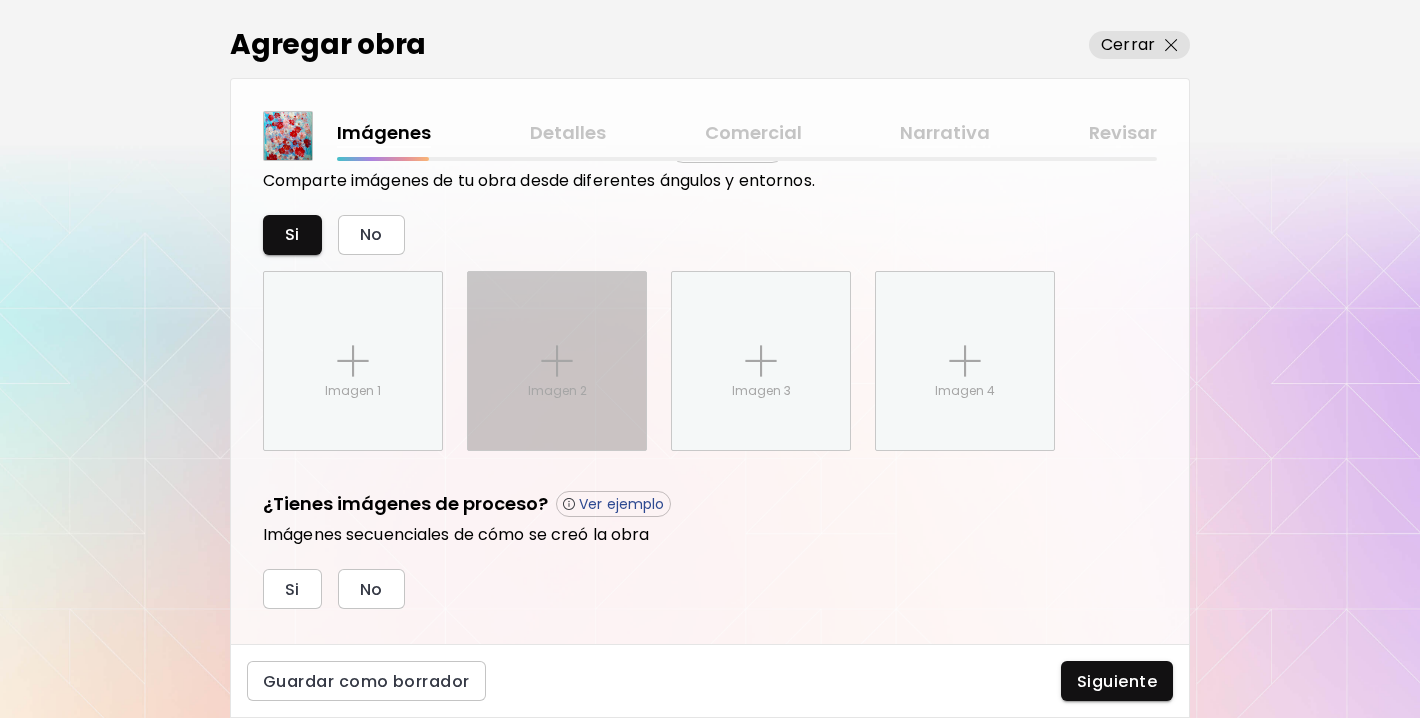 scroll, scrollTop: 771, scrollLeft: 0, axis: vertical 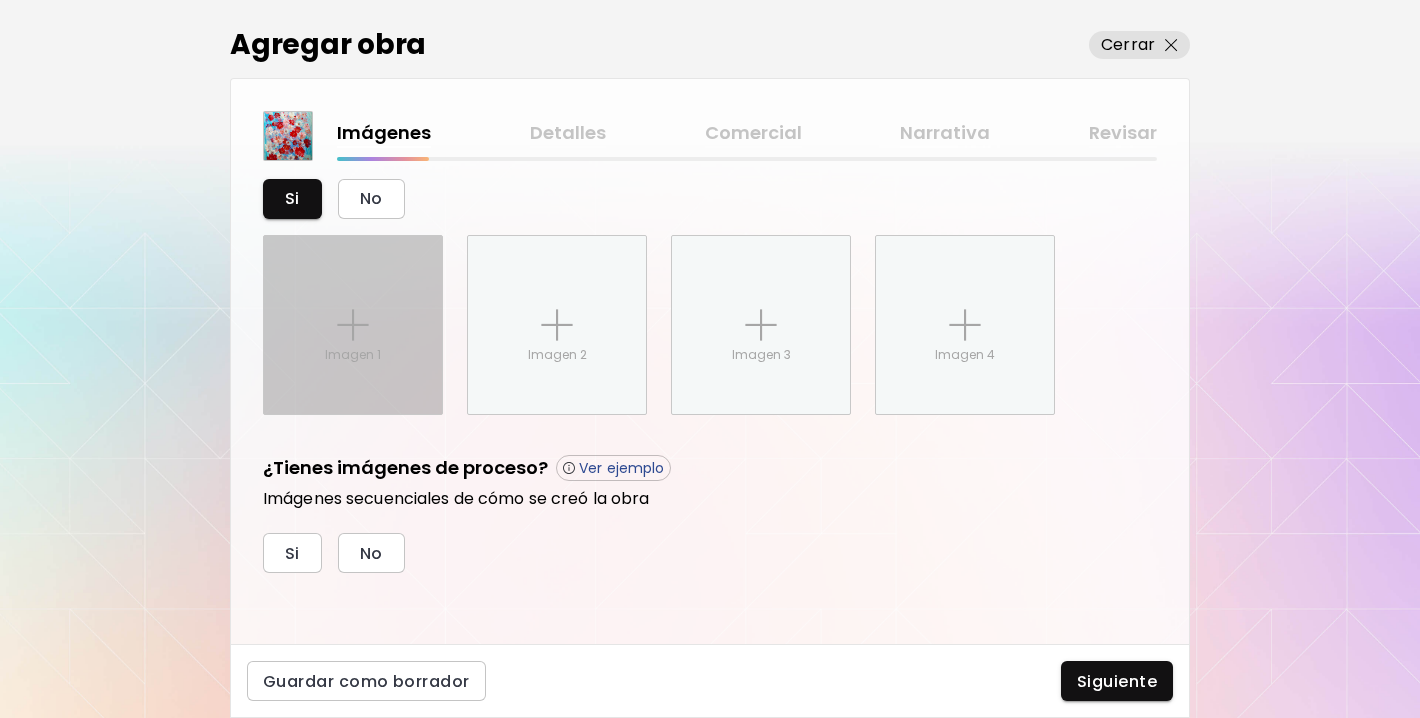 click at bounding box center [353, 325] 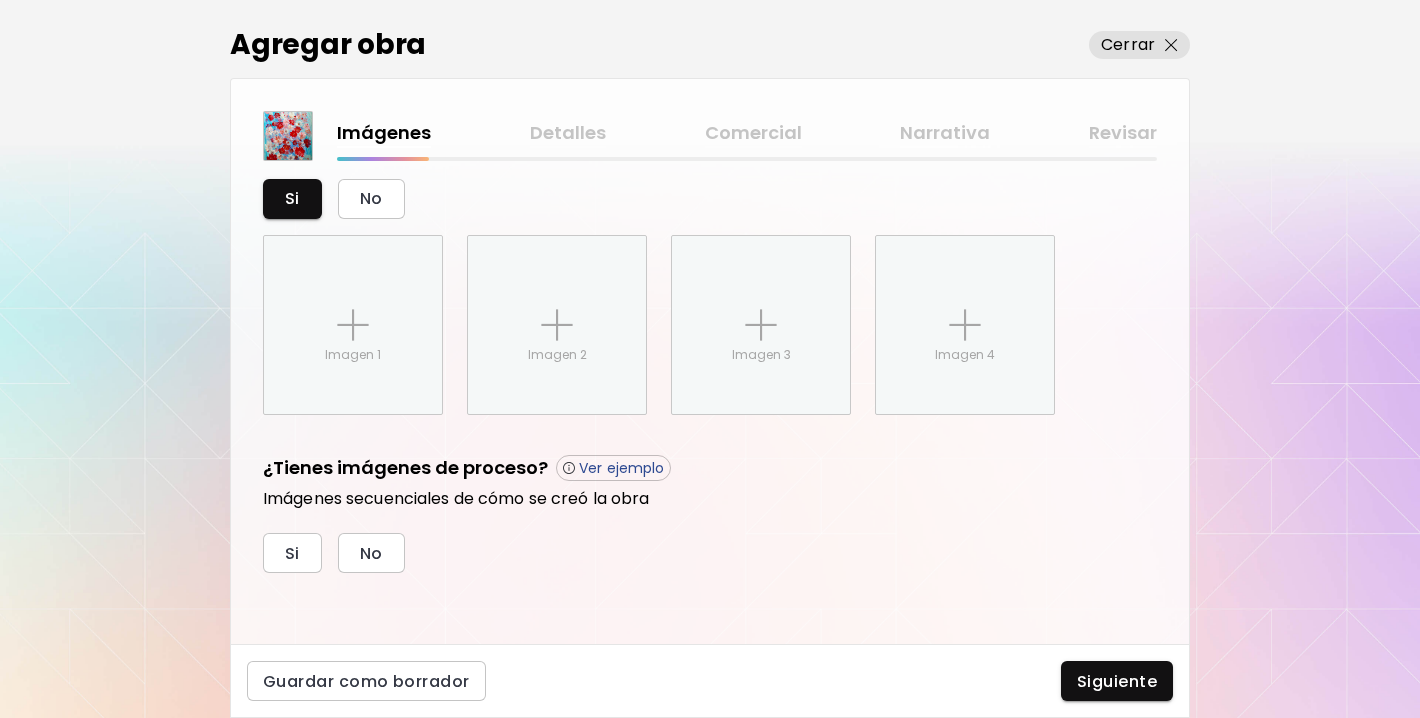 scroll, scrollTop: 795, scrollLeft: 0, axis: vertical 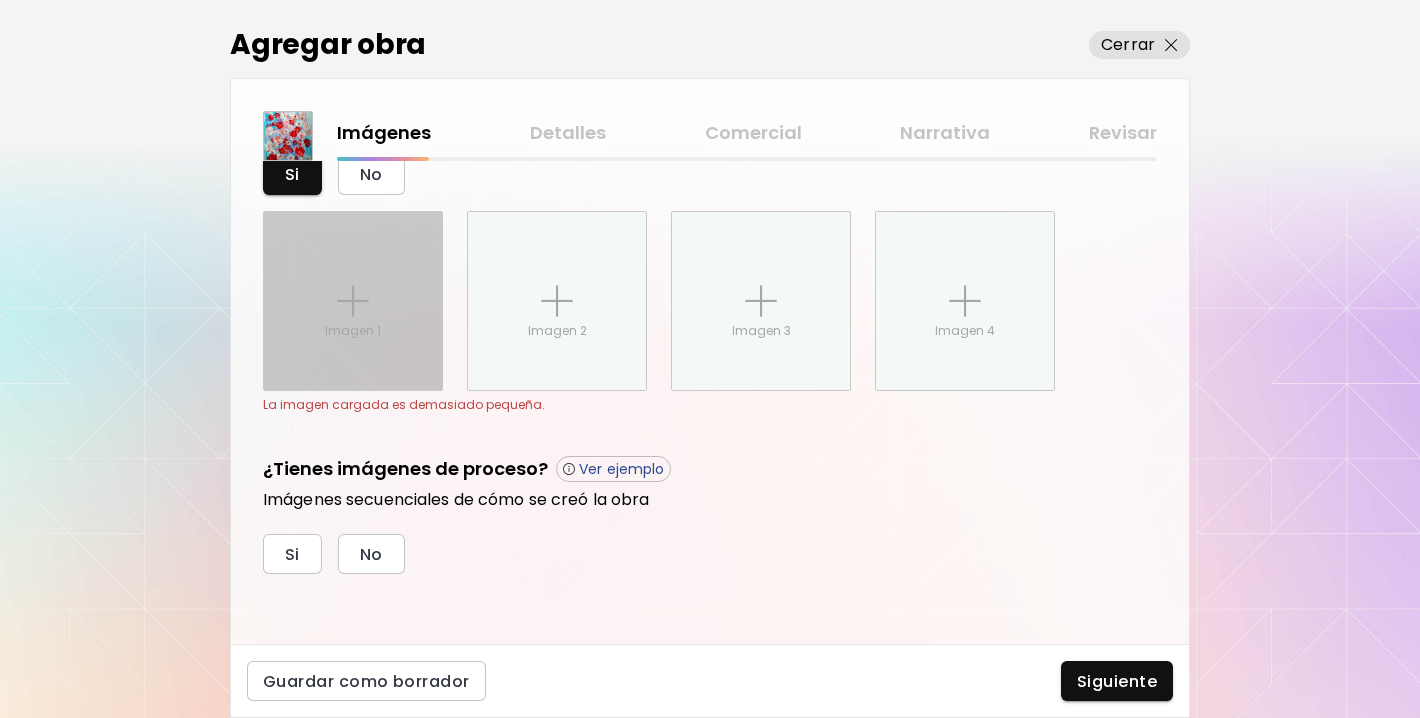 click at bounding box center (353, 301) 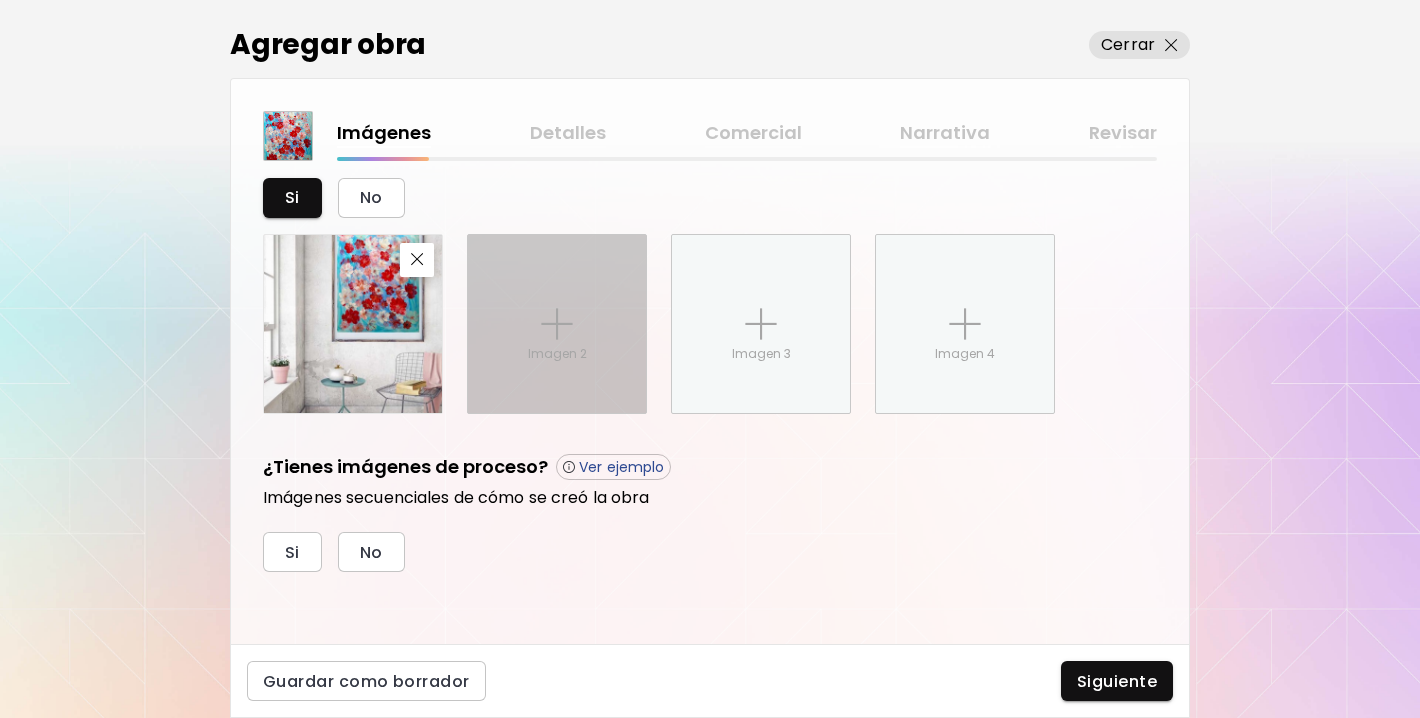 scroll, scrollTop: 771, scrollLeft: 0, axis: vertical 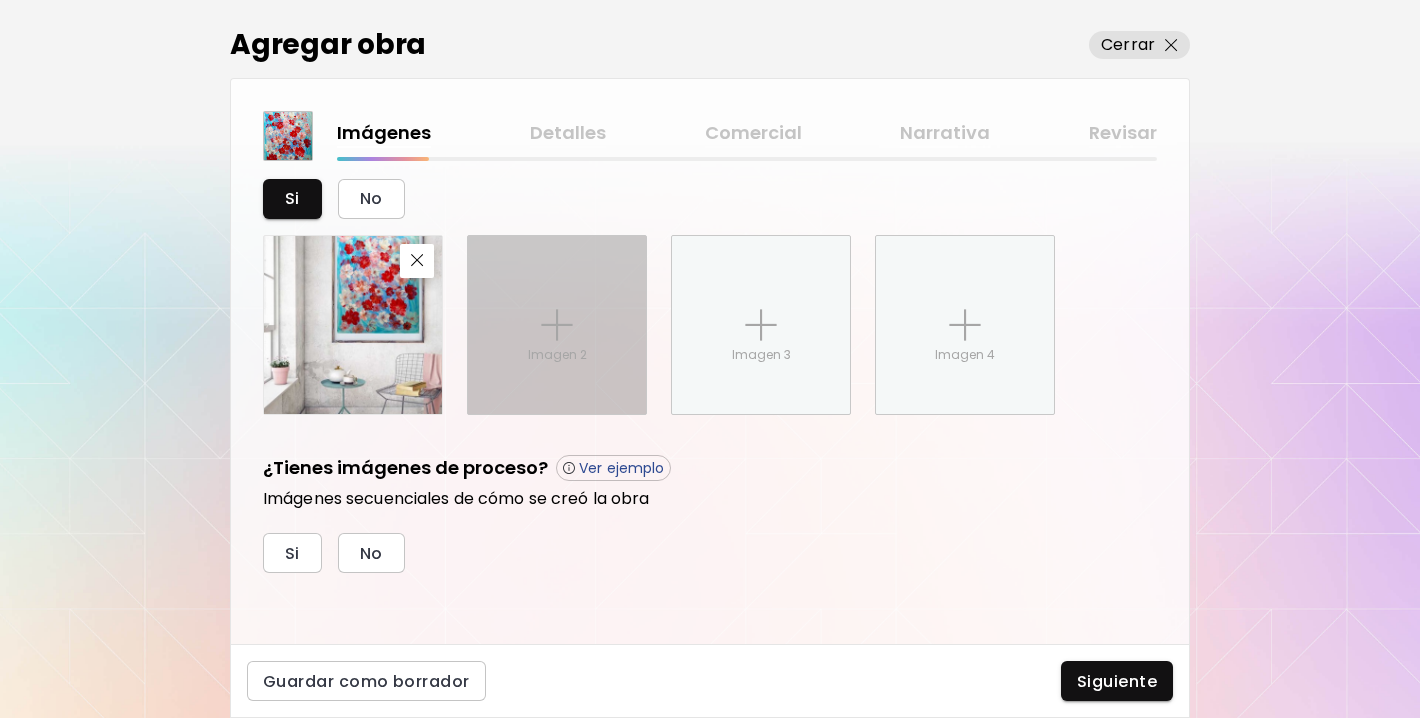 click on "Imagen 2" at bounding box center [557, 325] 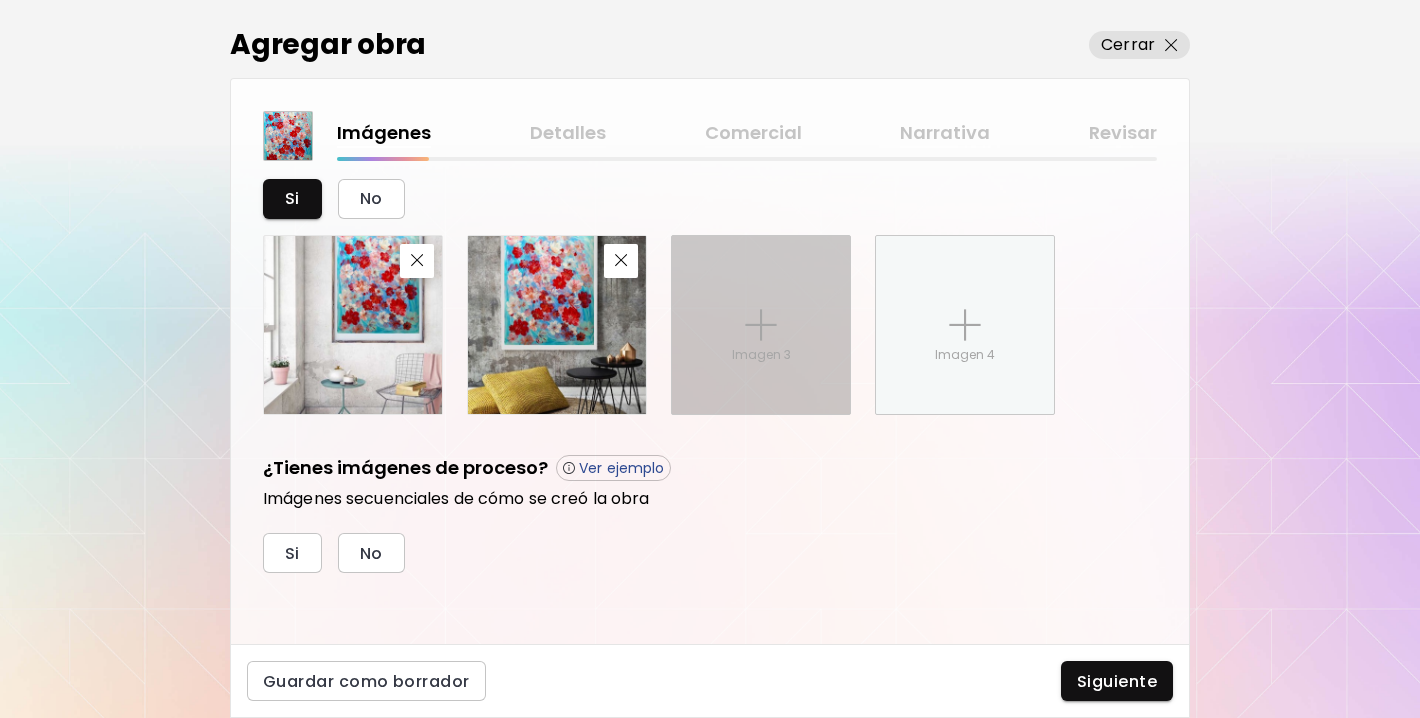 click on "Imagen 3" at bounding box center [761, 325] 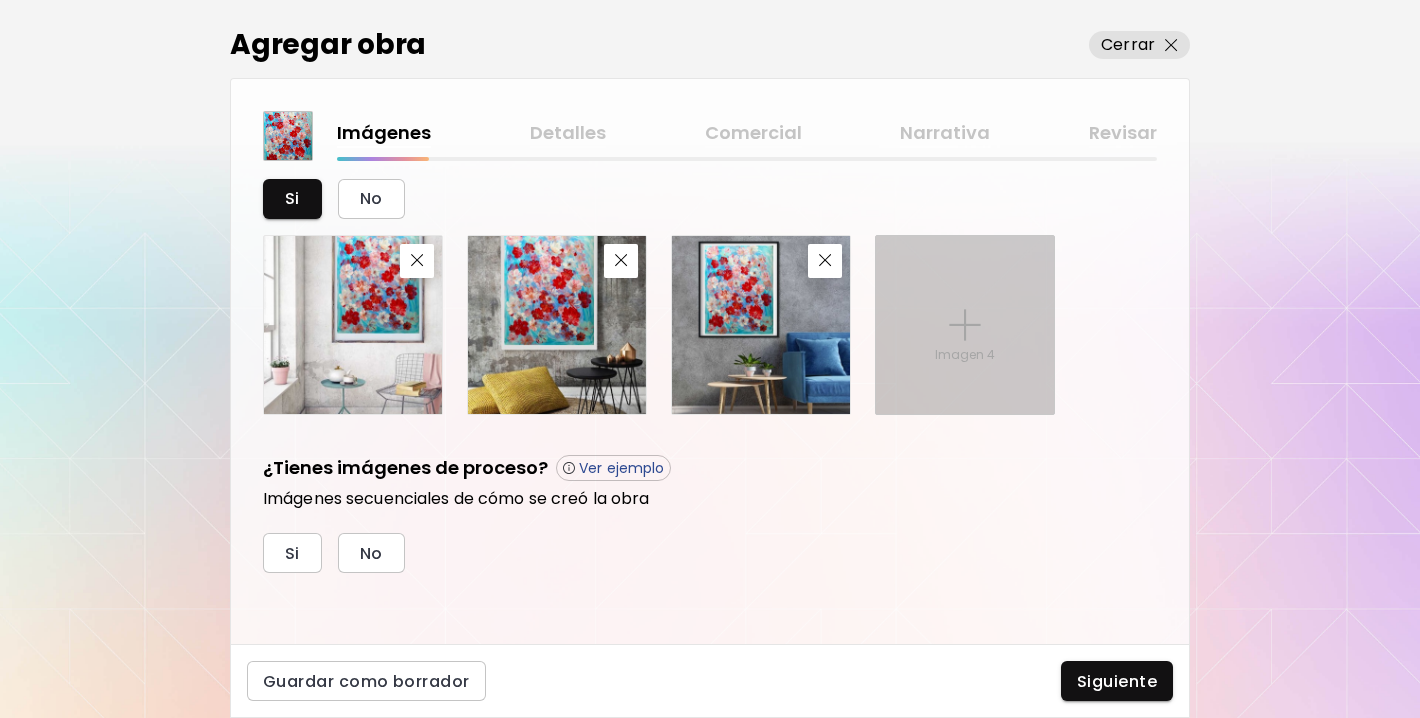 click on "Imagen 4" at bounding box center [965, 325] 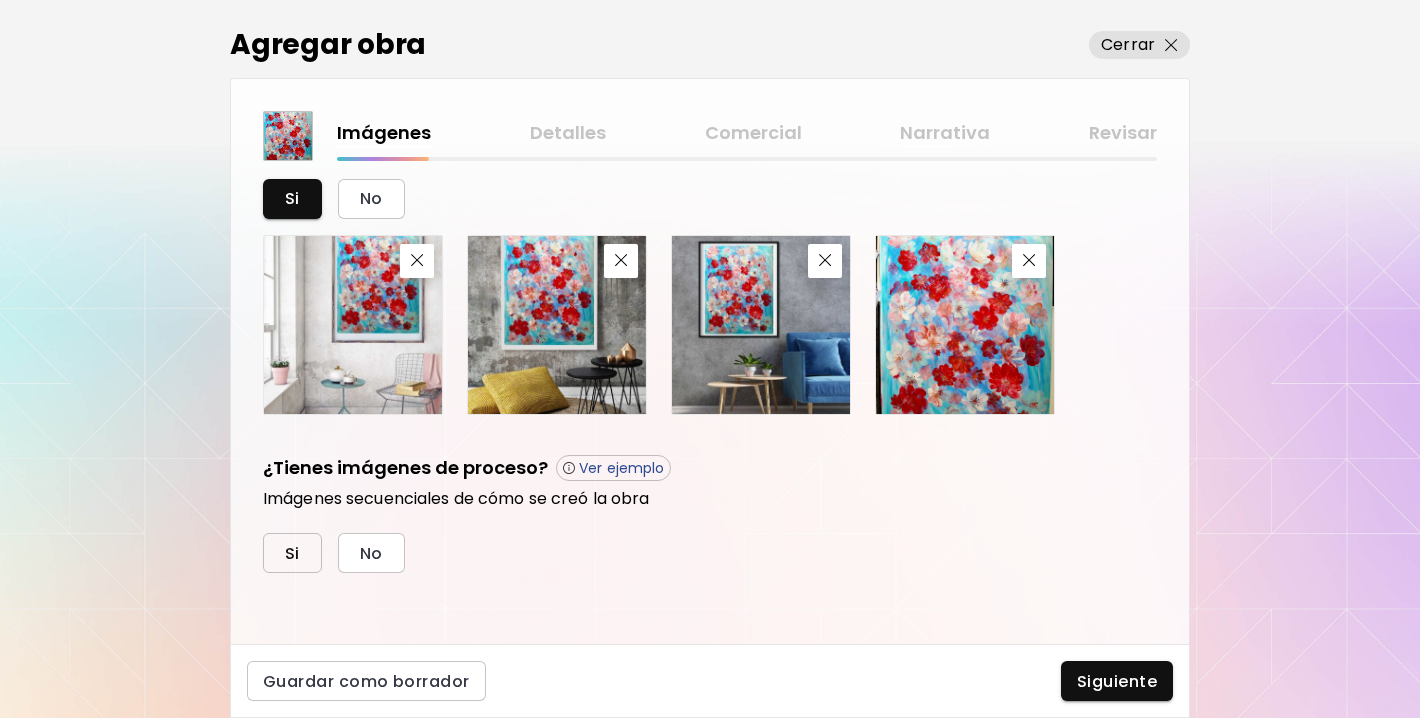click on "Si" at bounding box center (292, 553) 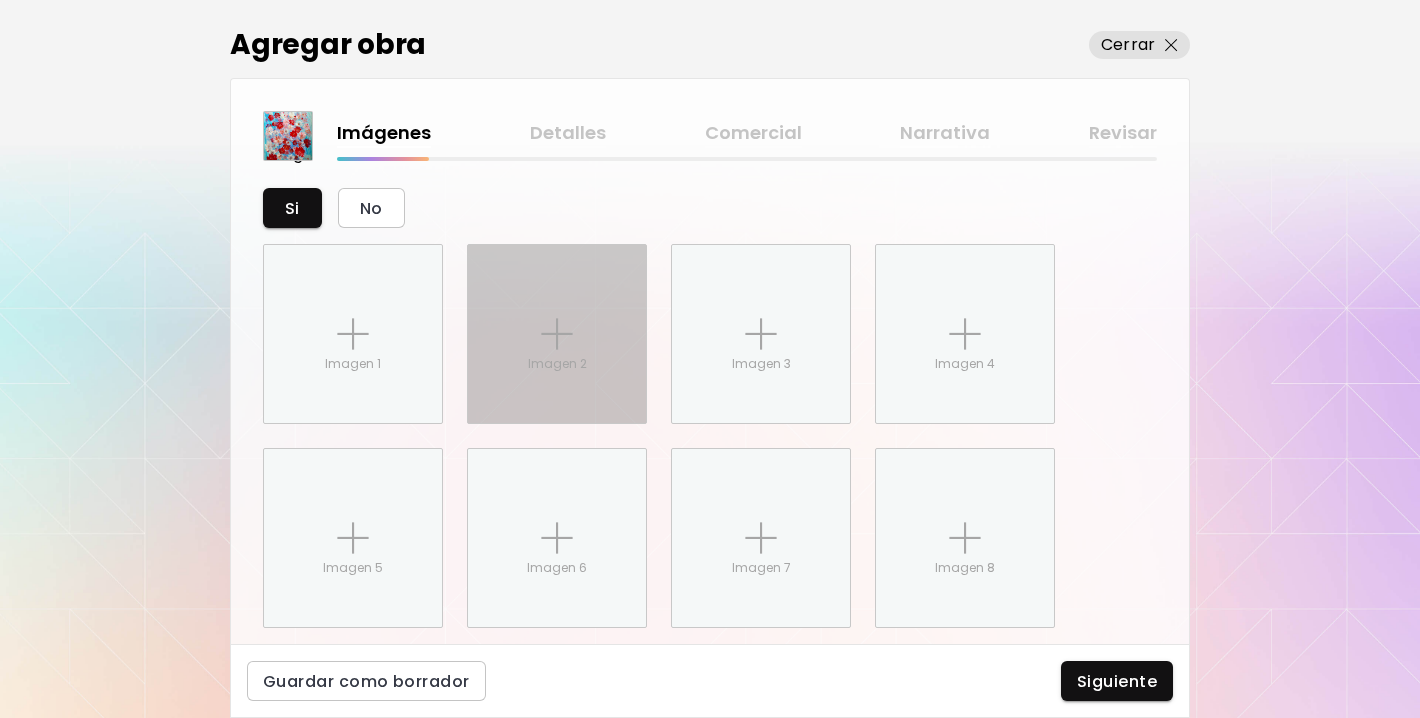scroll, scrollTop: 1171, scrollLeft: 0, axis: vertical 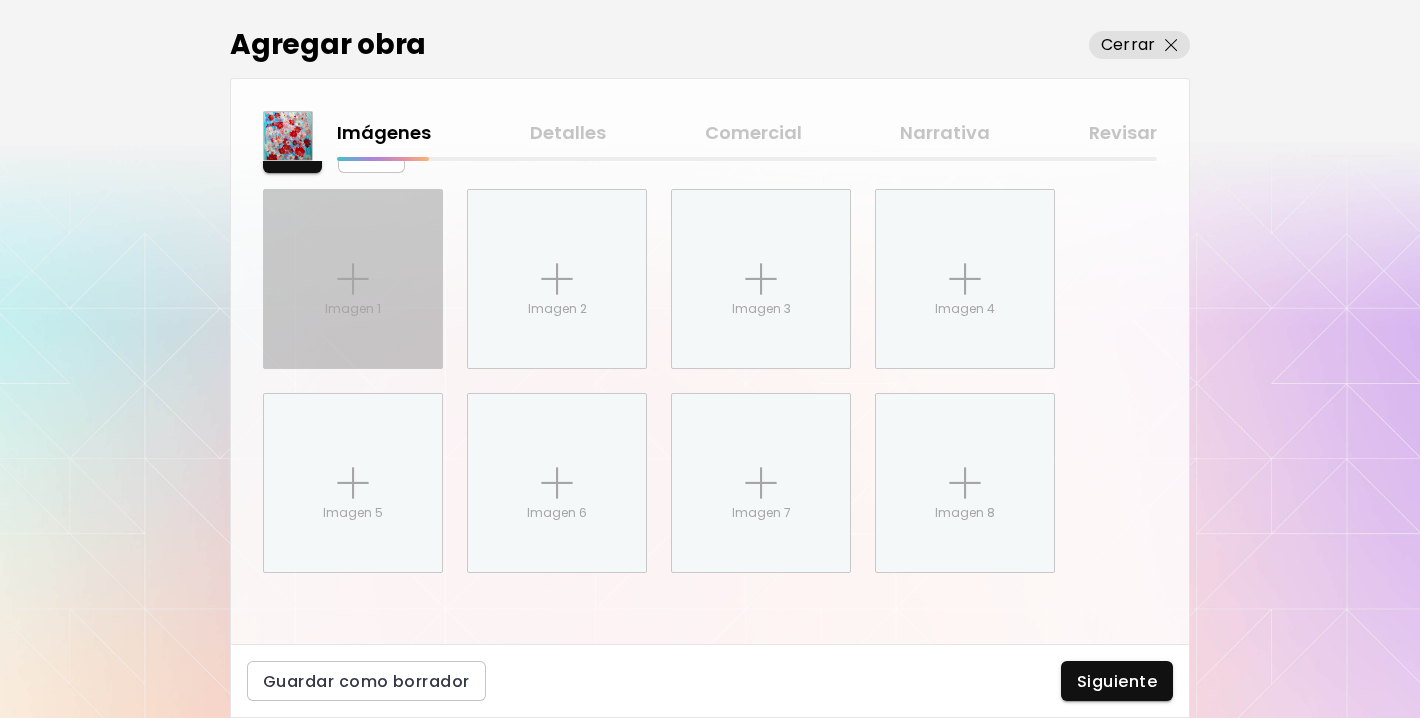 click on "Imagen 1" at bounding box center [353, 309] 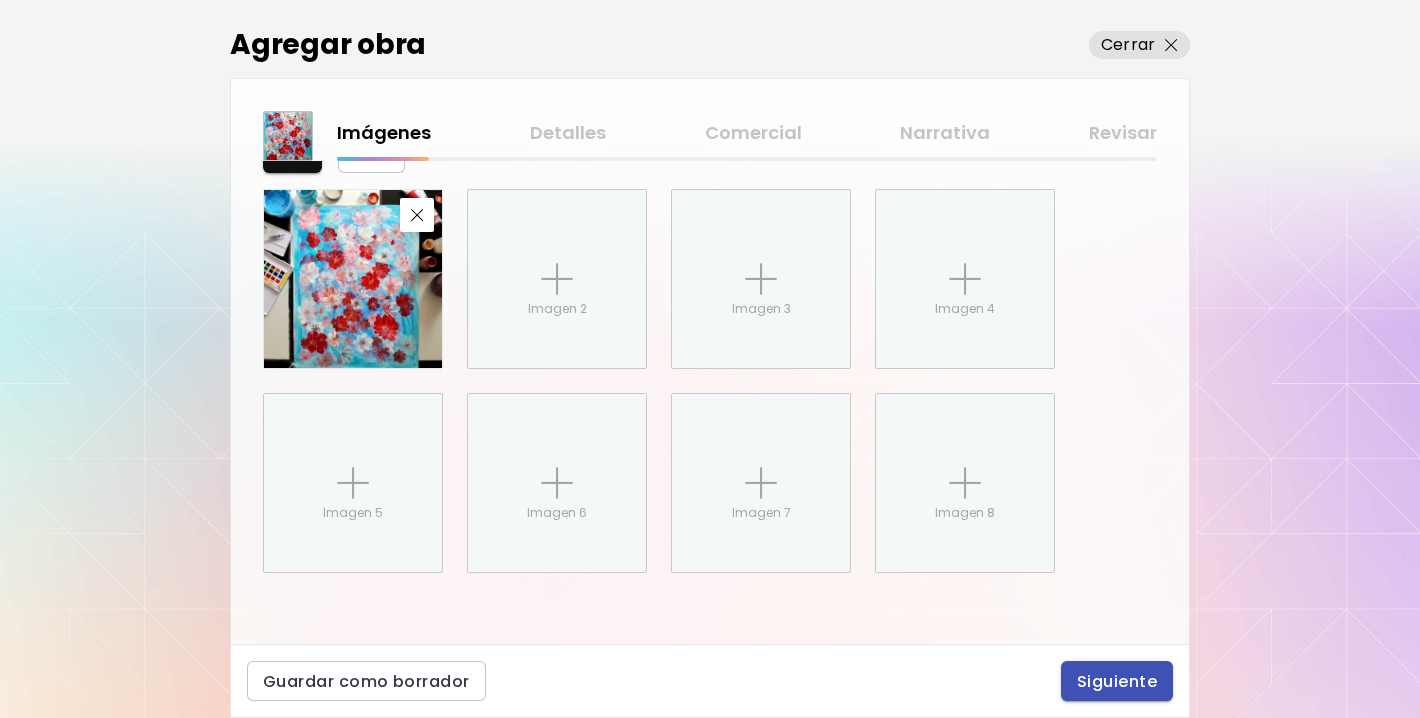 click on "Siguiente" at bounding box center [1117, 681] 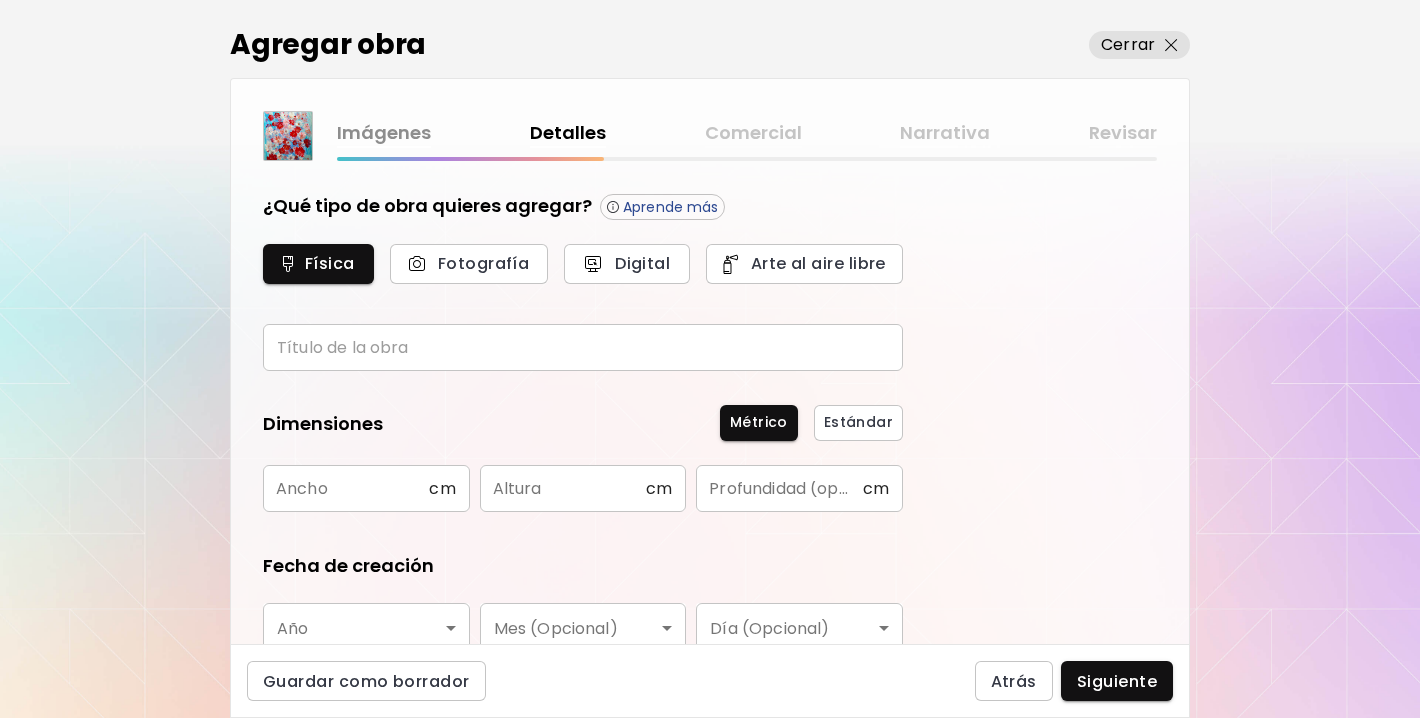 click at bounding box center (583, 347) 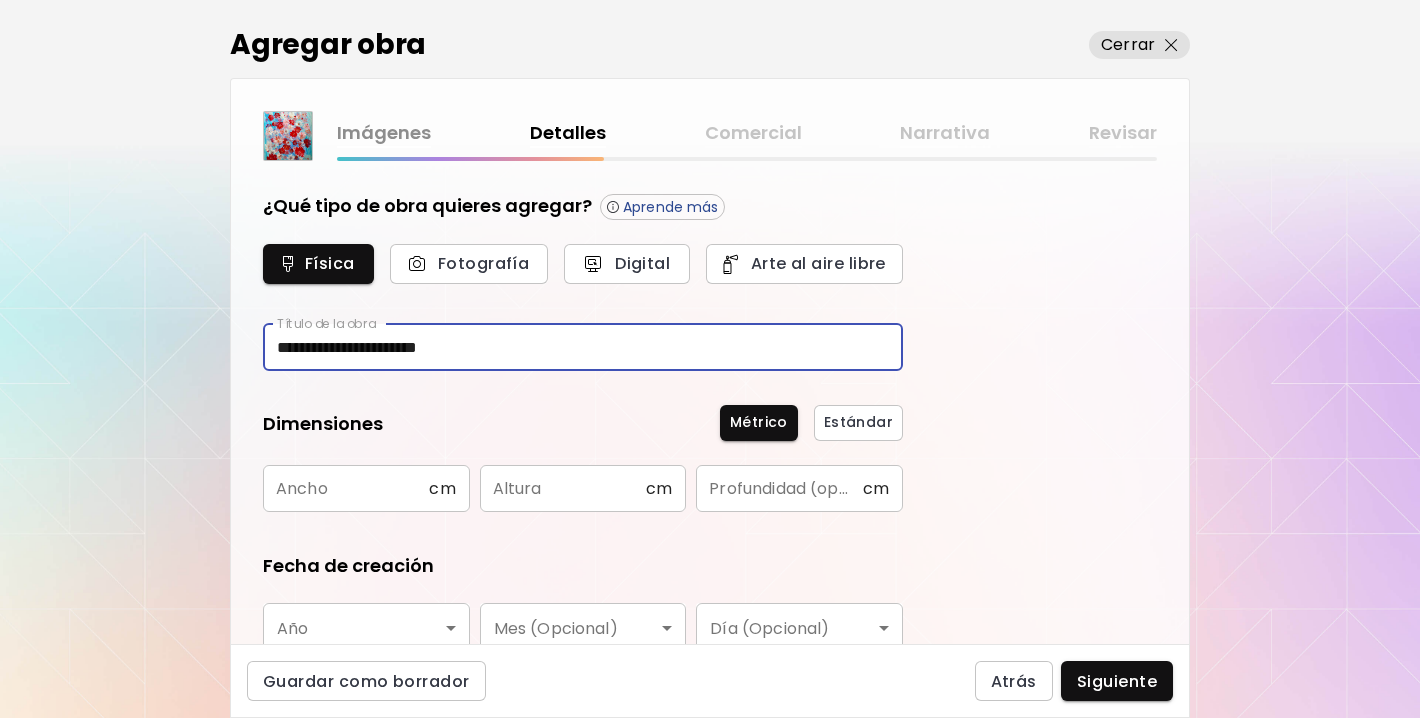 type on "**********" 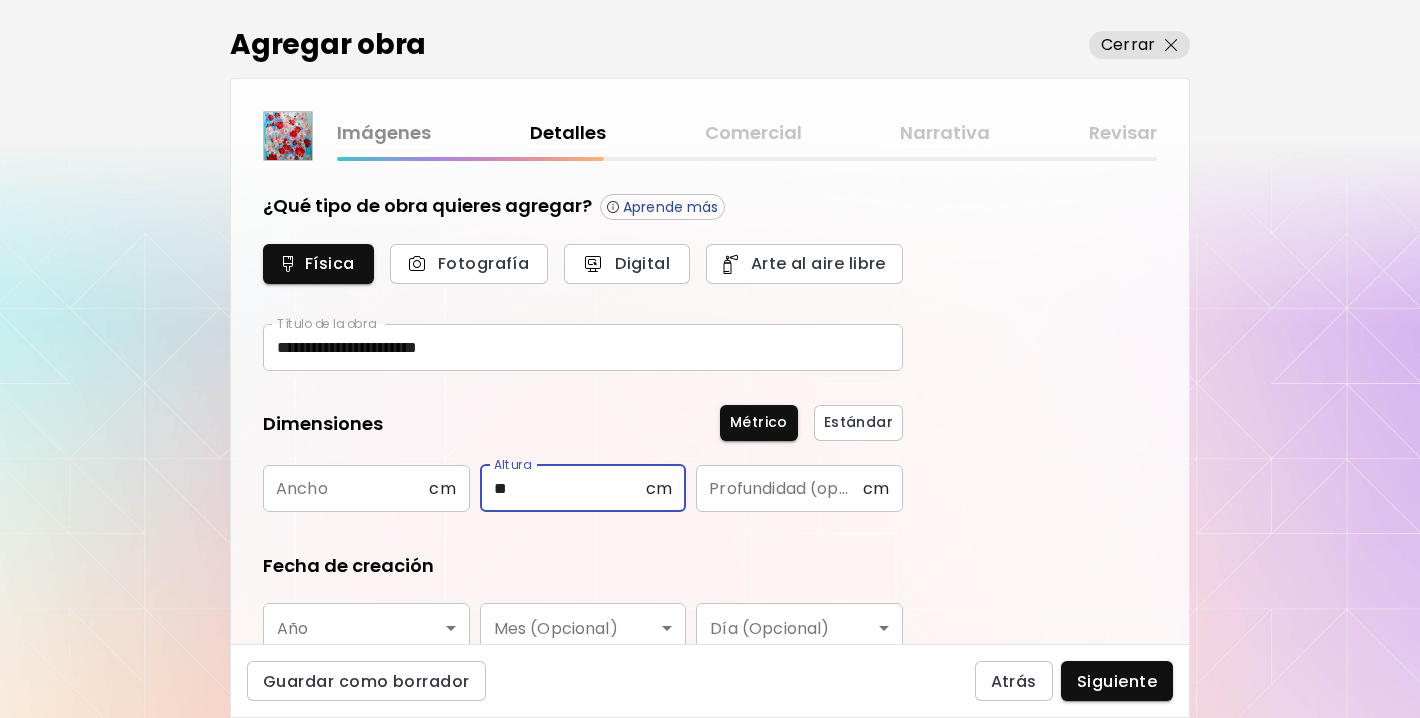type on "**" 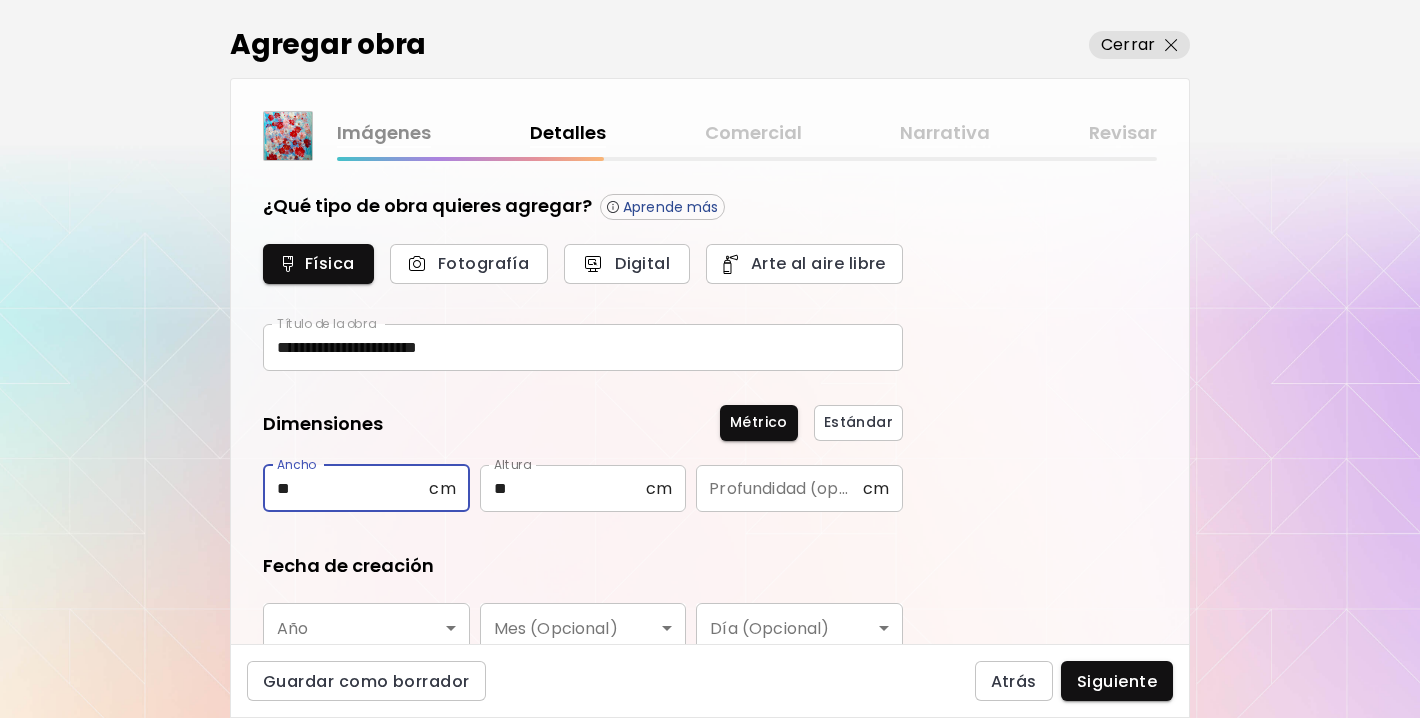 type on "**" 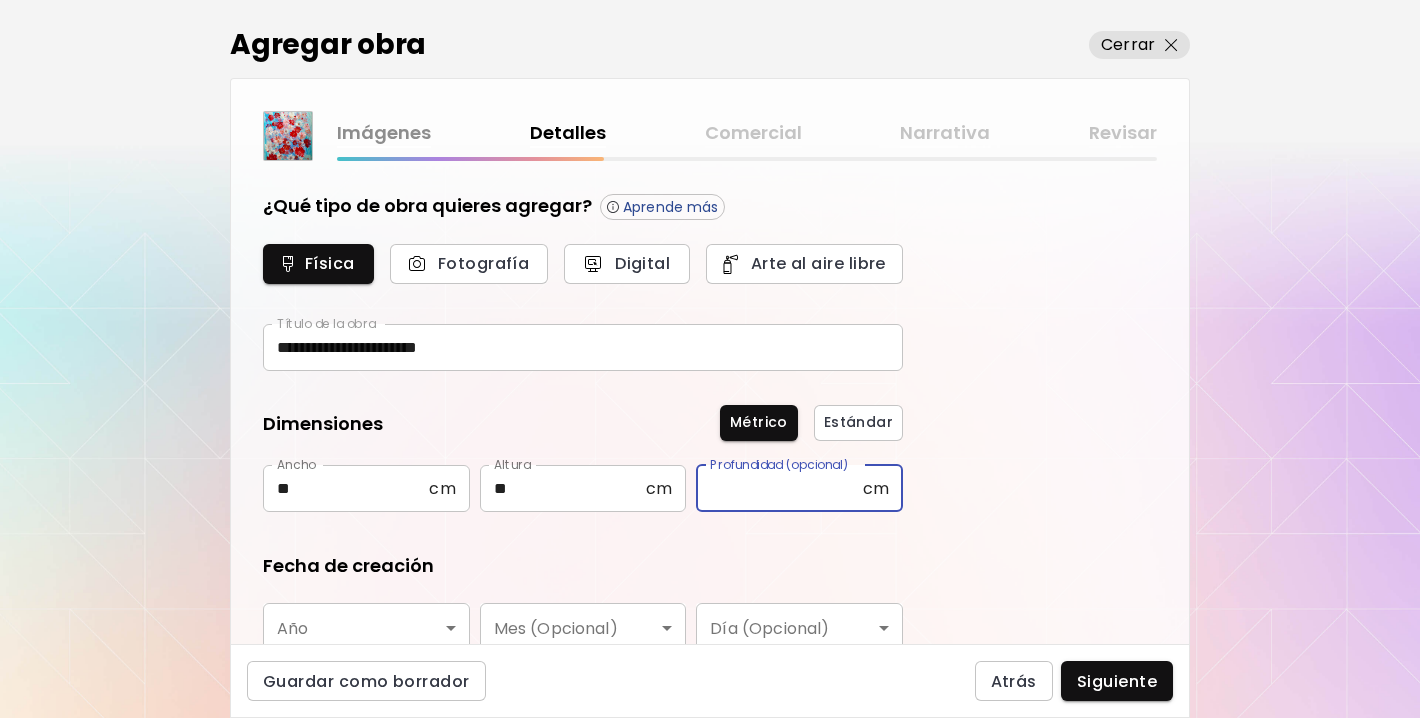 click at bounding box center [779, 488] 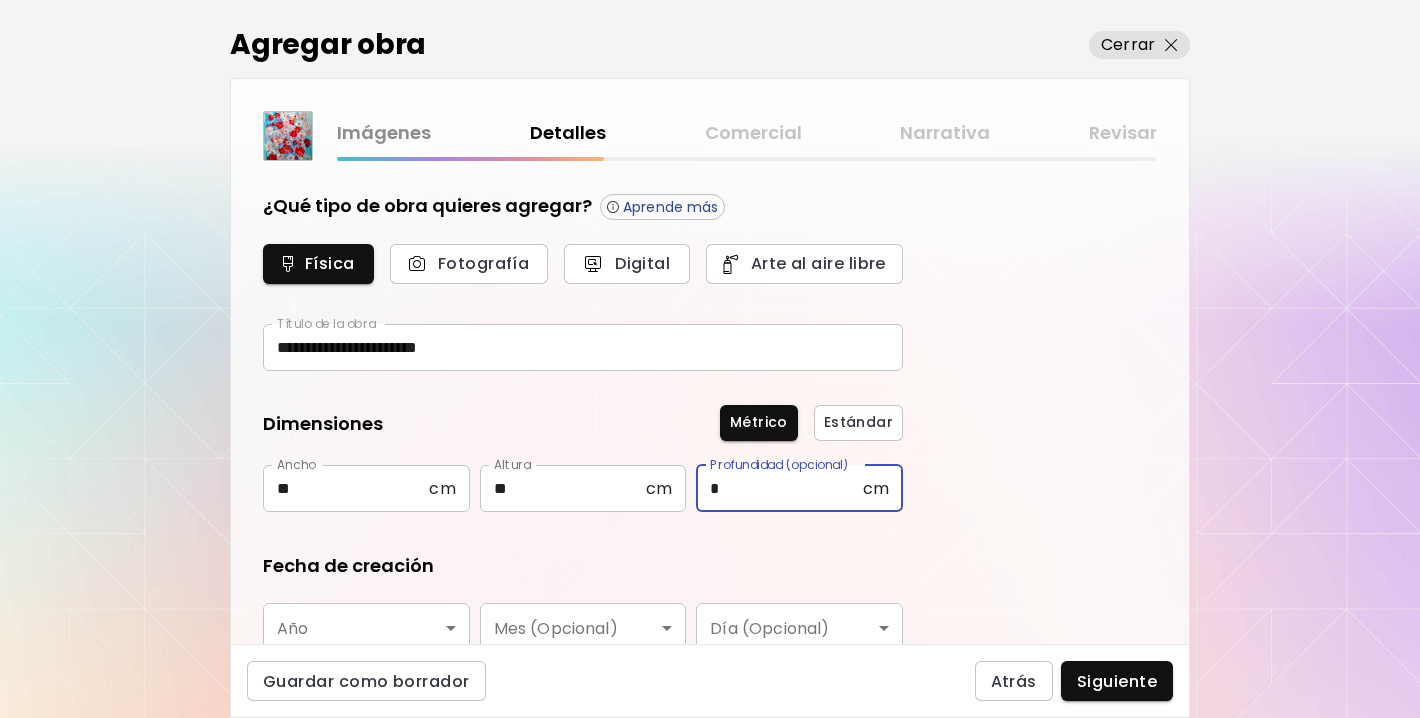 type on "*" 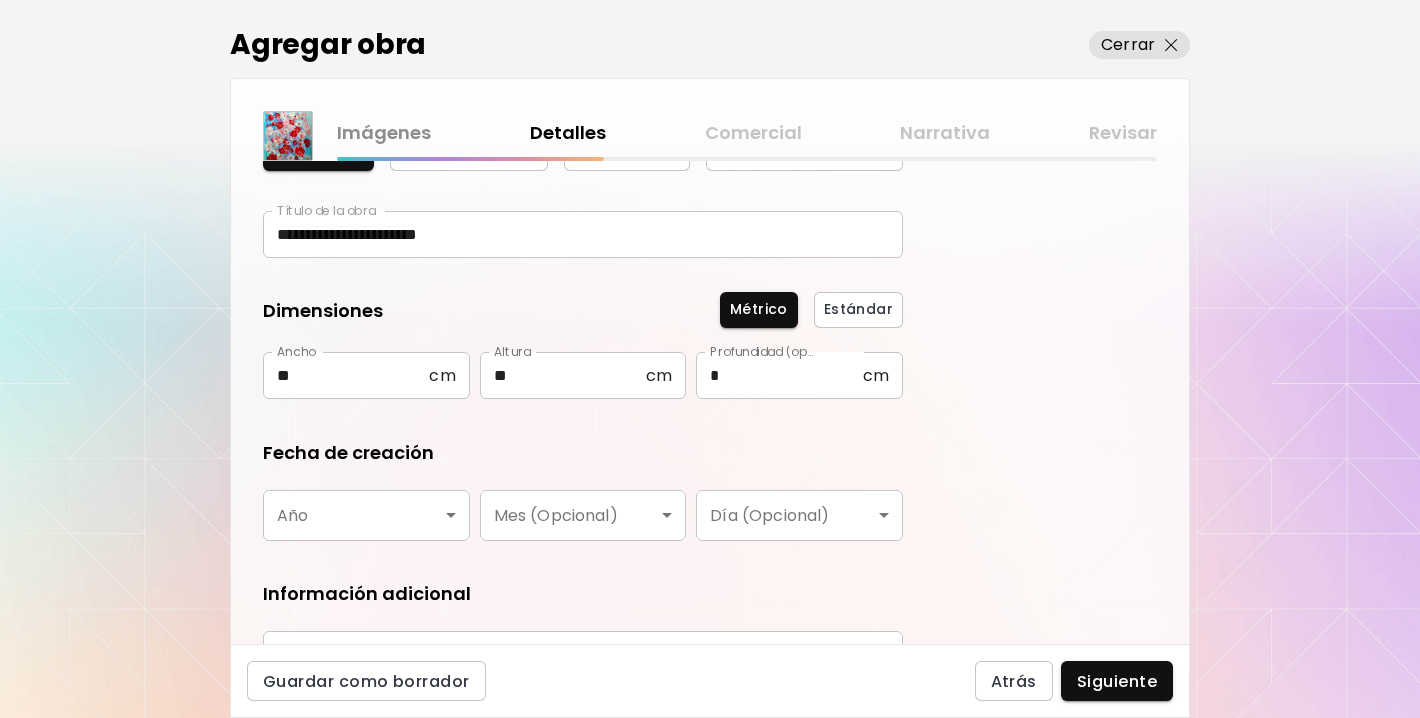 scroll, scrollTop: 206, scrollLeft: 0, axis: vertical 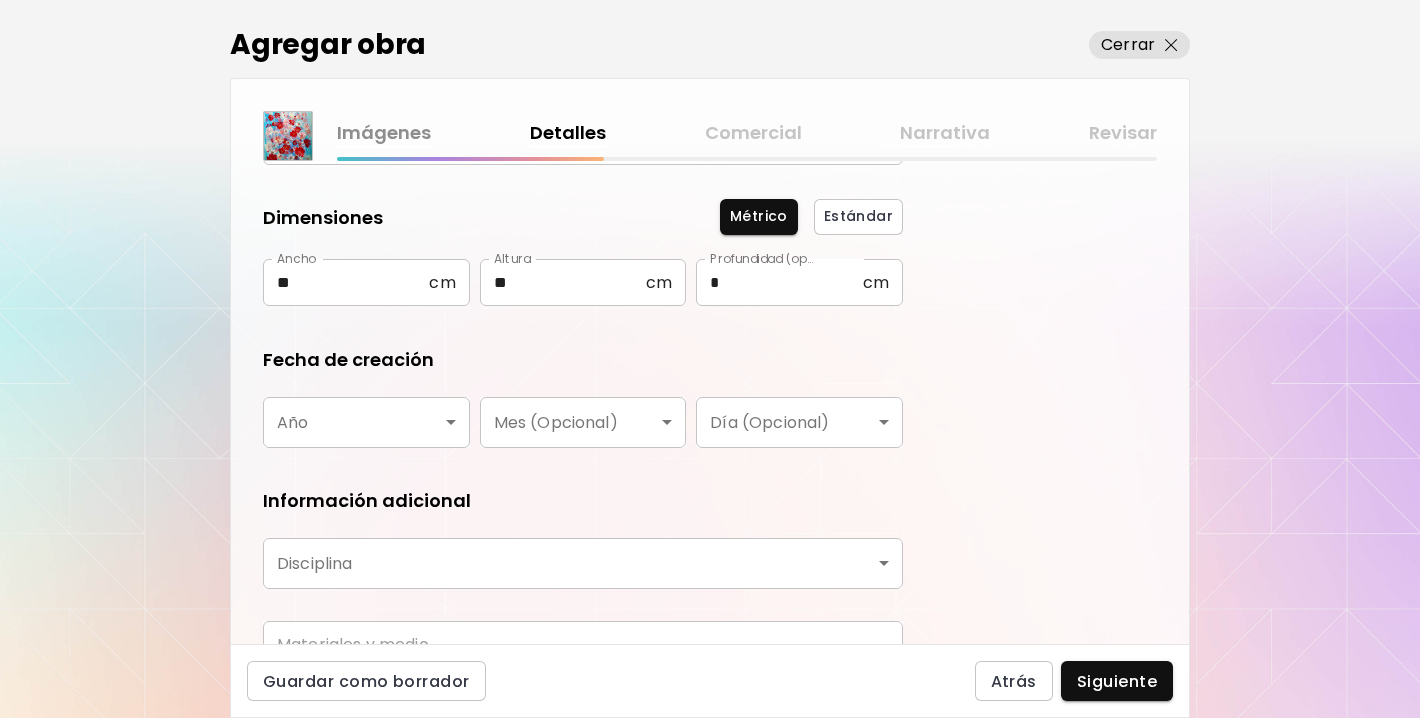 click on "**********" at bounding box center [710, 359] 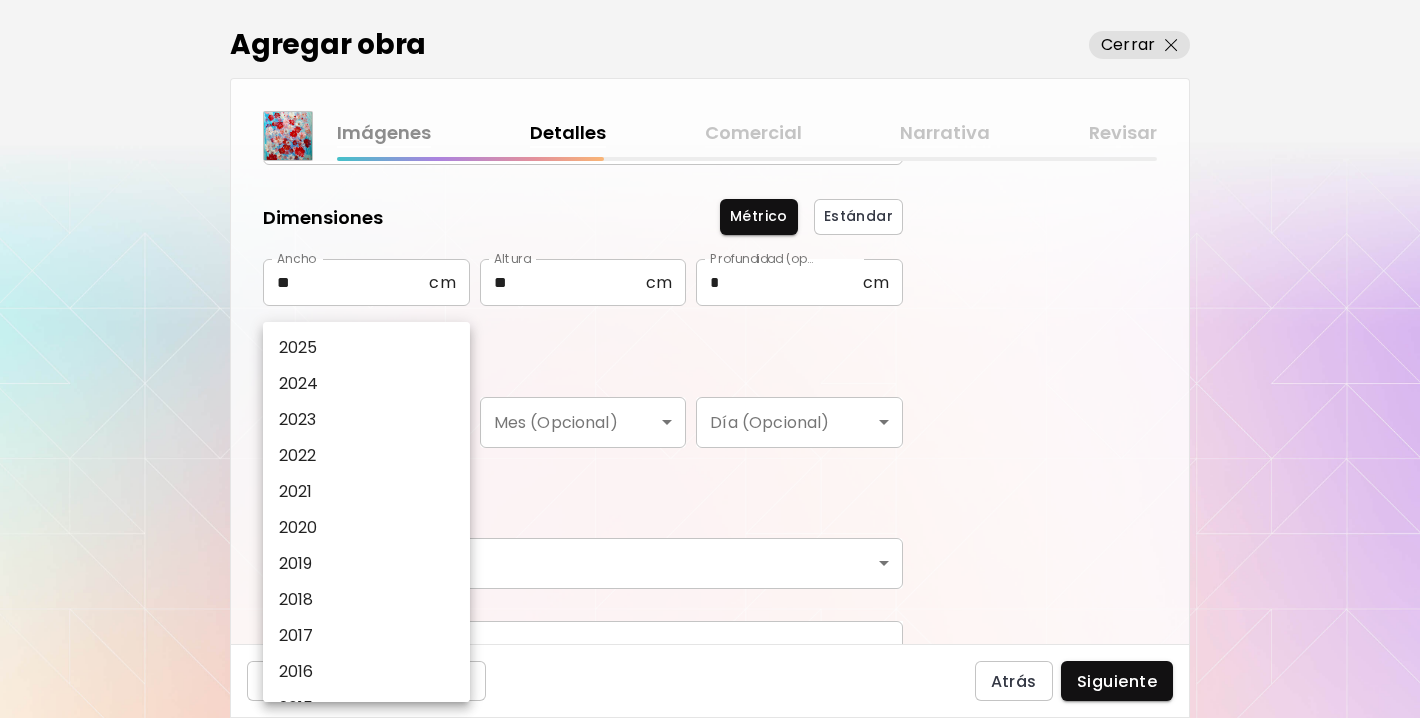click on "2025" at bounding box center [366, 348] 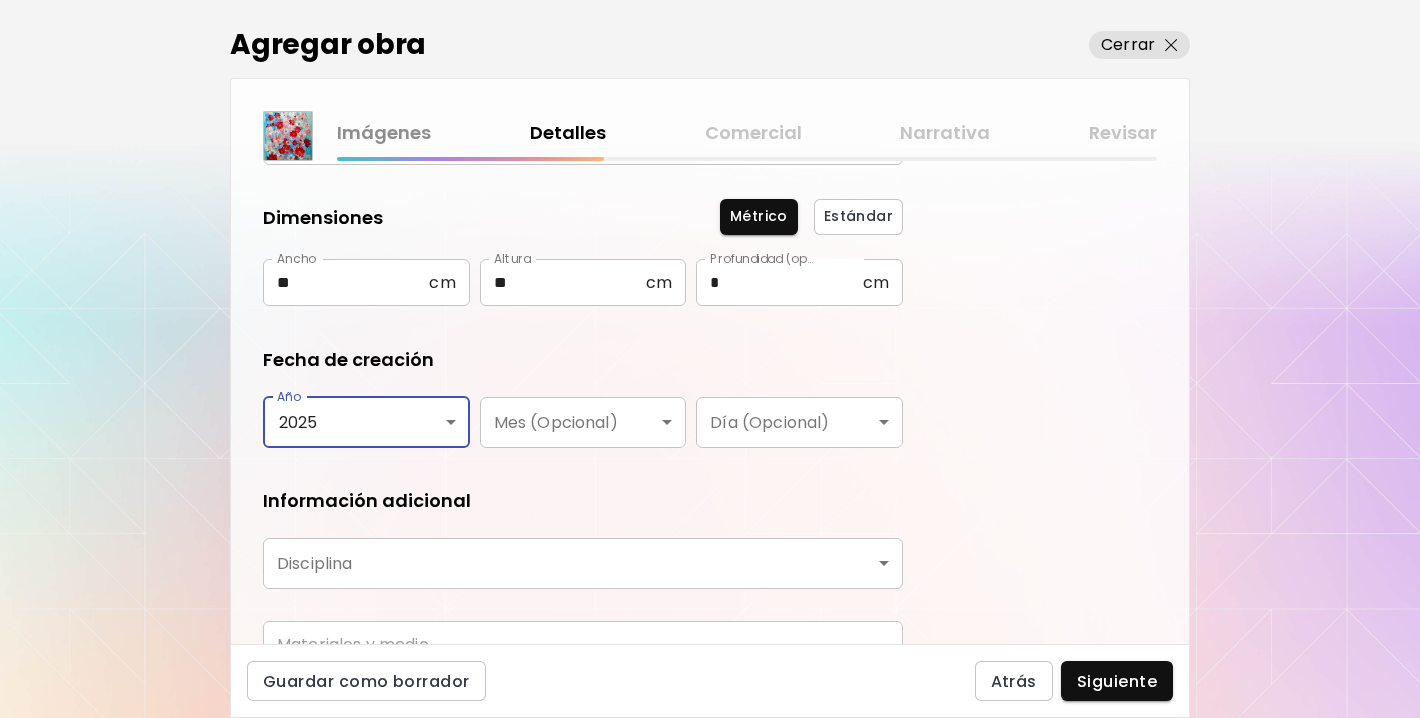 click on "**********" at bounding box center [710, 359] 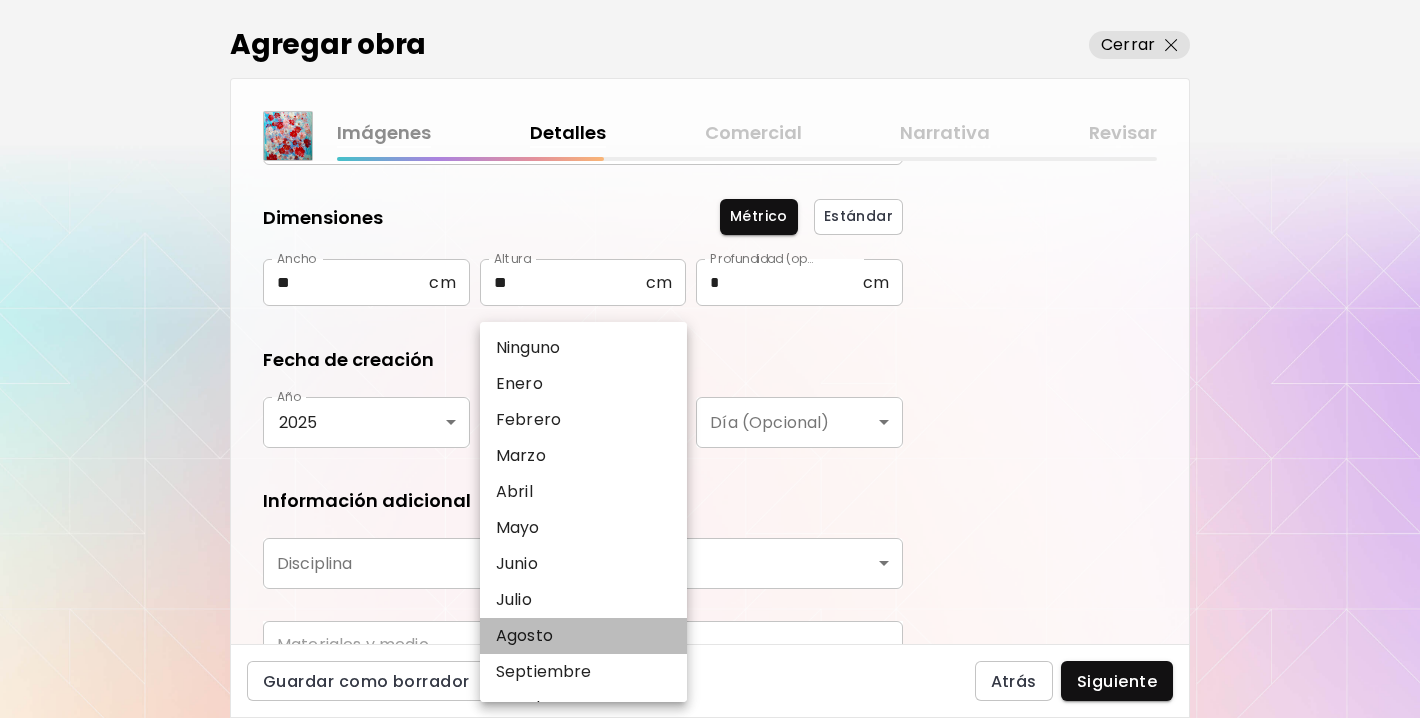 click on "Agosto" at bounding box center (524, 636) 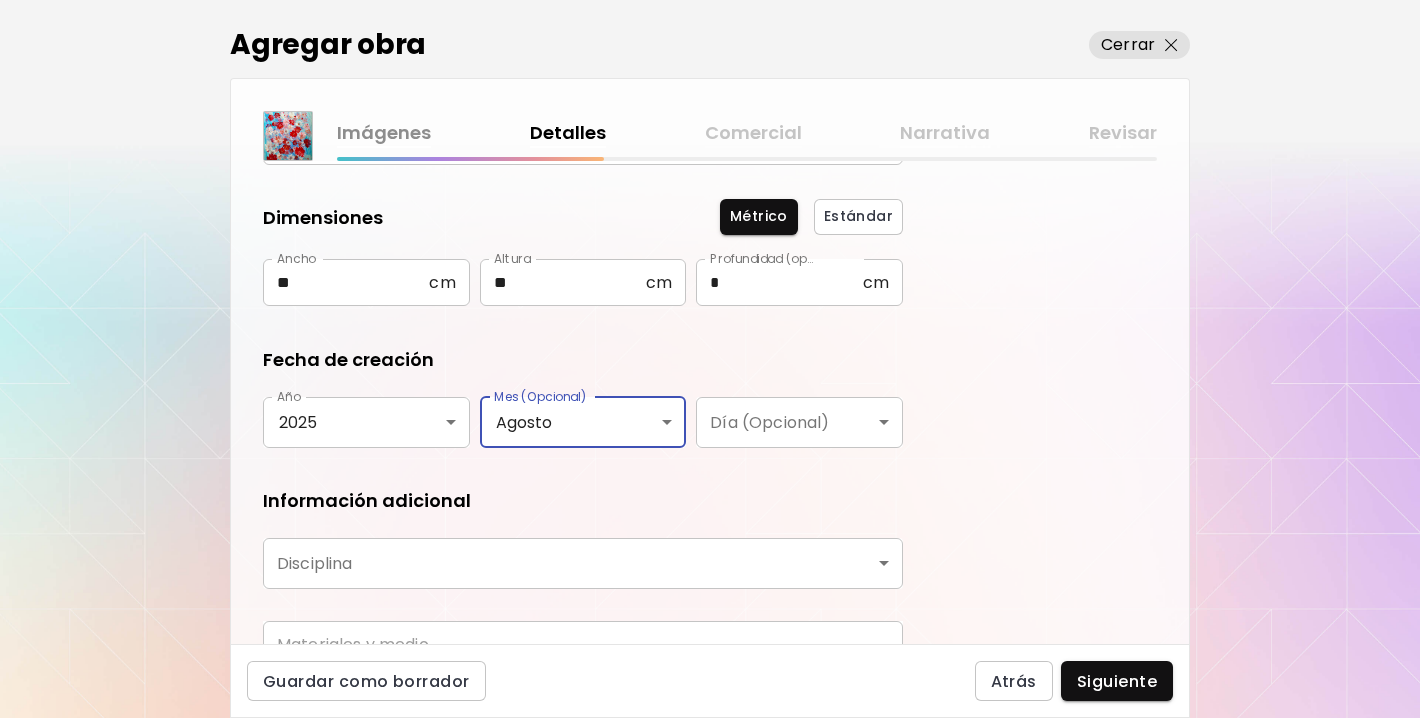 click on "**********" at bounding box center (710, 359) 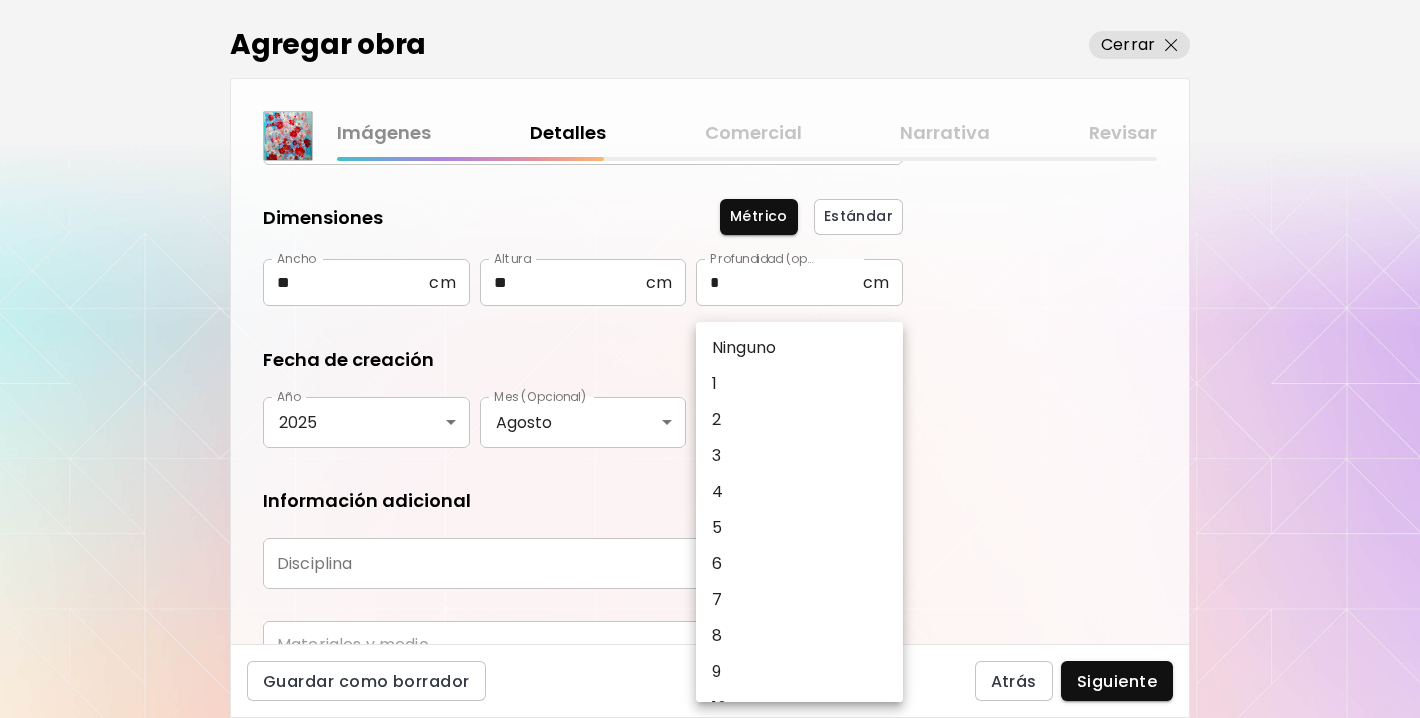 click on "4" at bounding box center [799, 492] 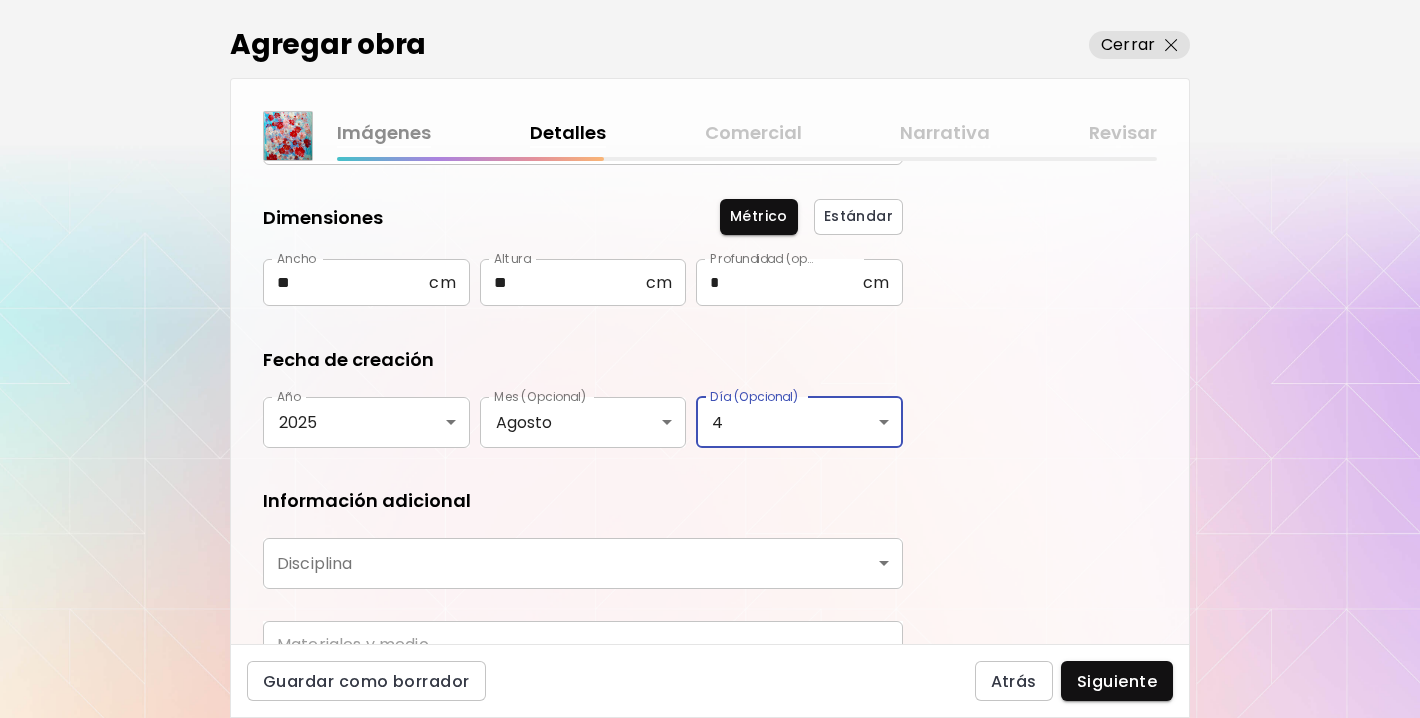 click on "**********" at bounding box center (583, 335) 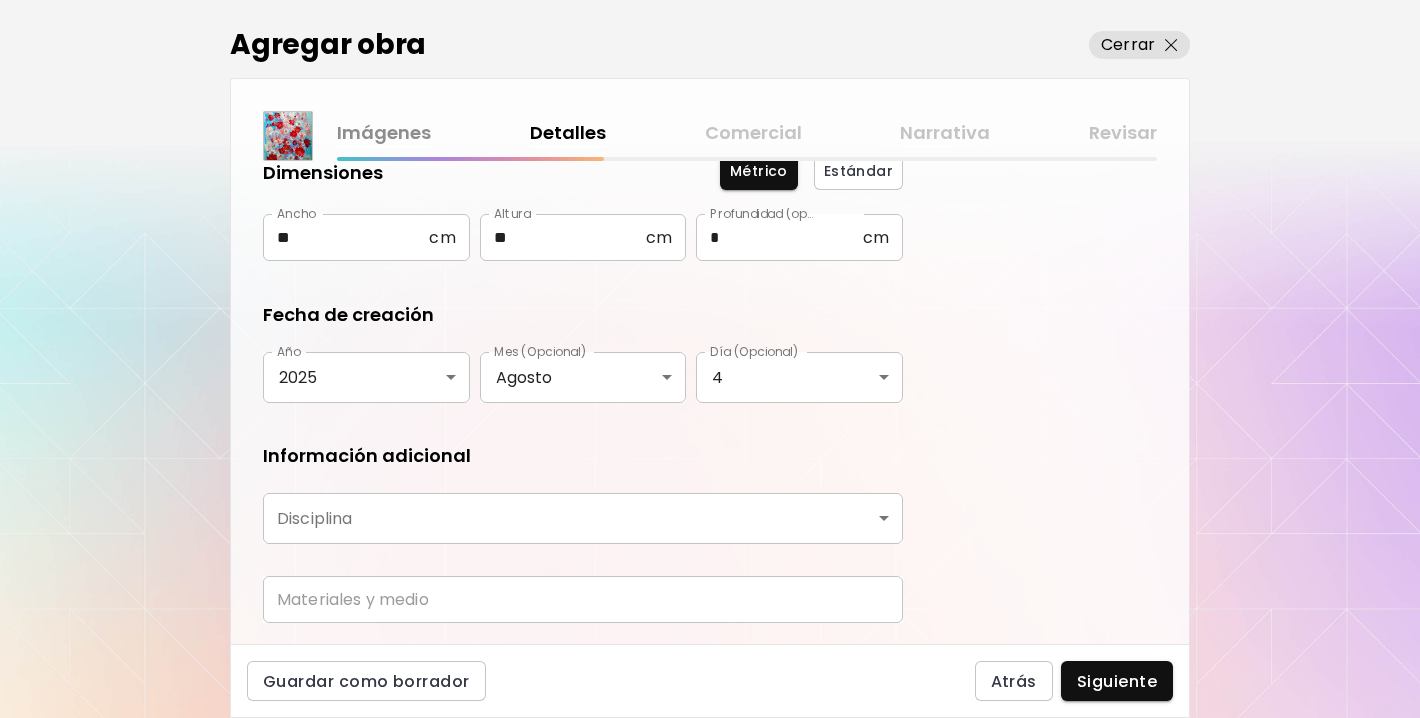 scroll, scrollTop: 309, scrollLeft: 0, axis: vertical 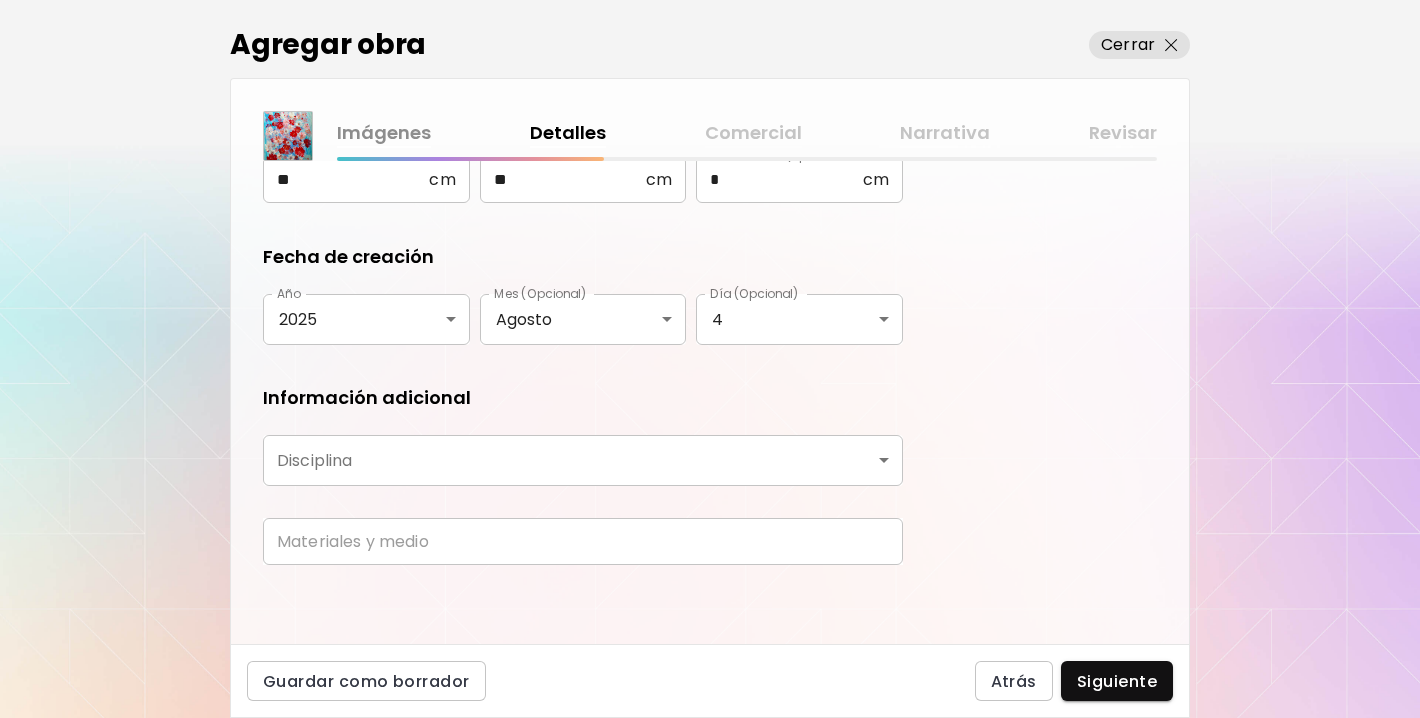 click on "**********" at bounding box center [710, 359] 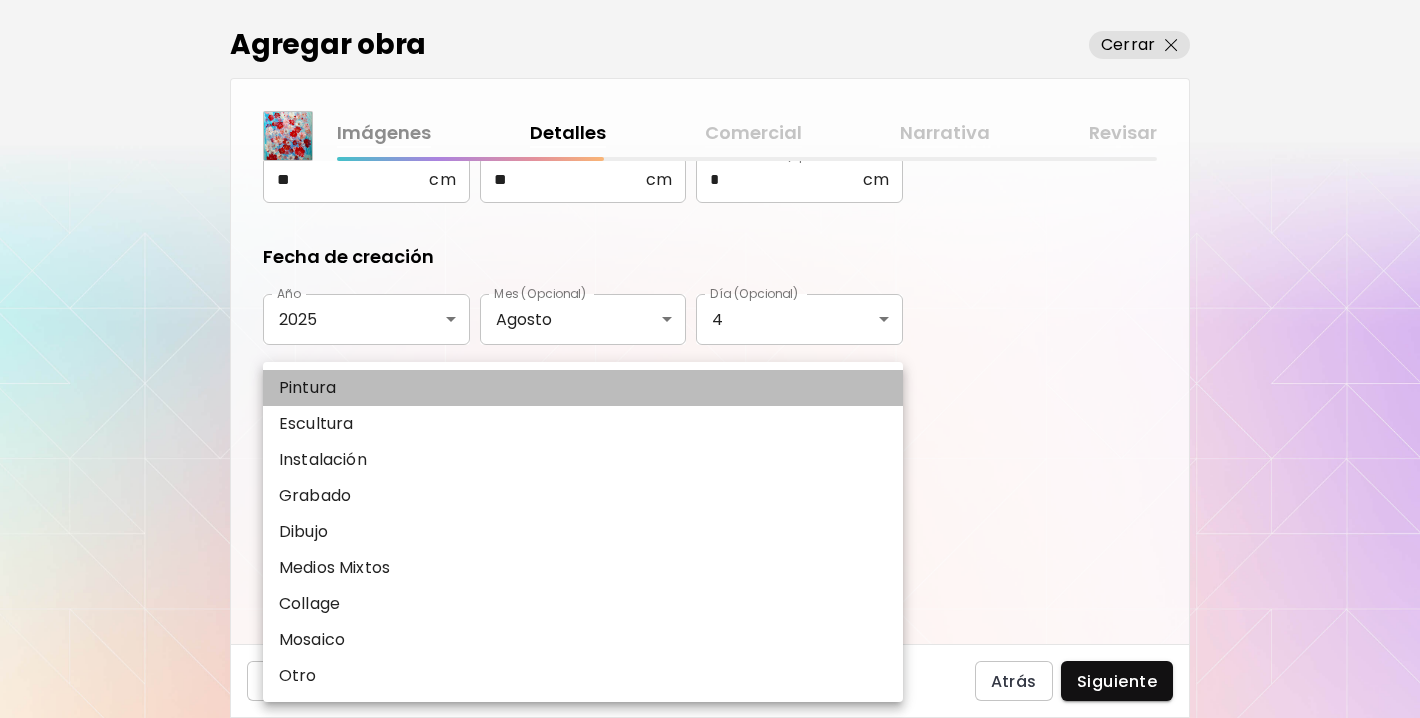 click on "Pintura" at bounding box center (583, 388) 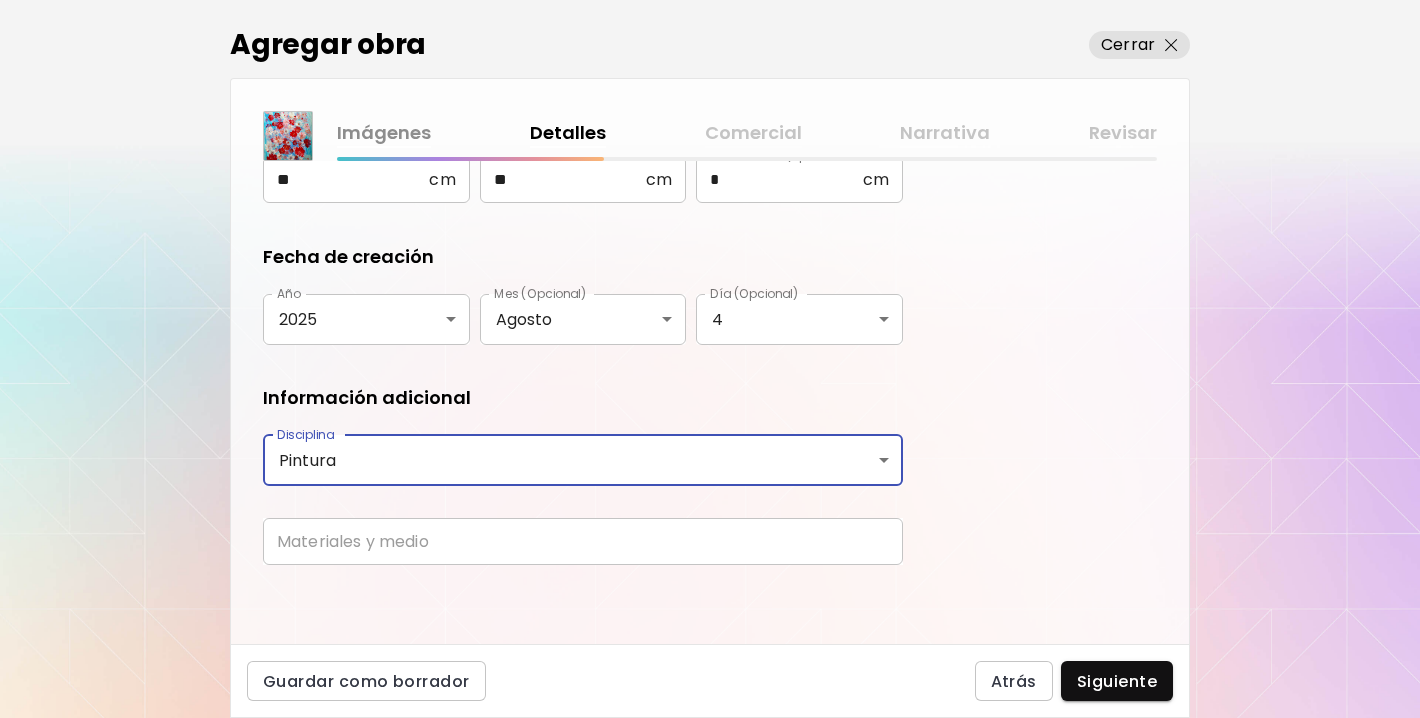 click at bounding box center [583, 541] 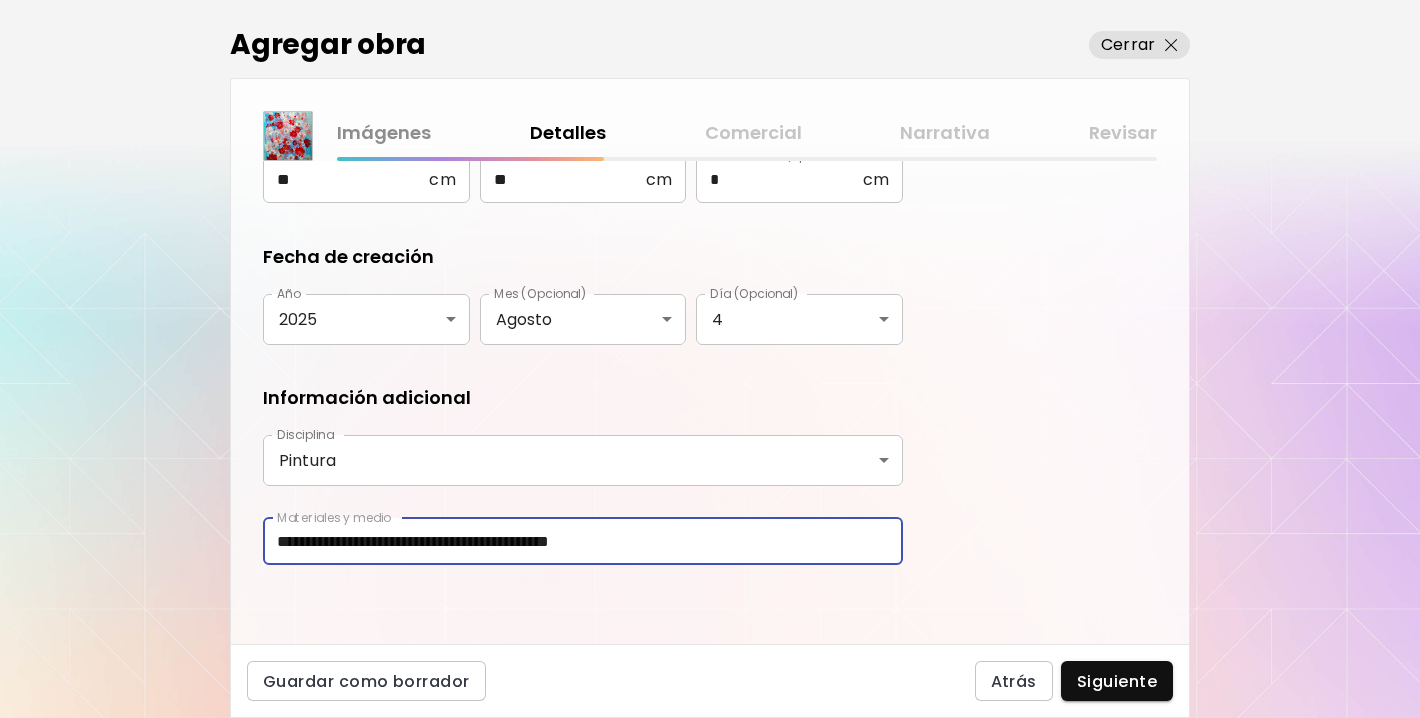 click on "**********" at bounding box center (583, 541) 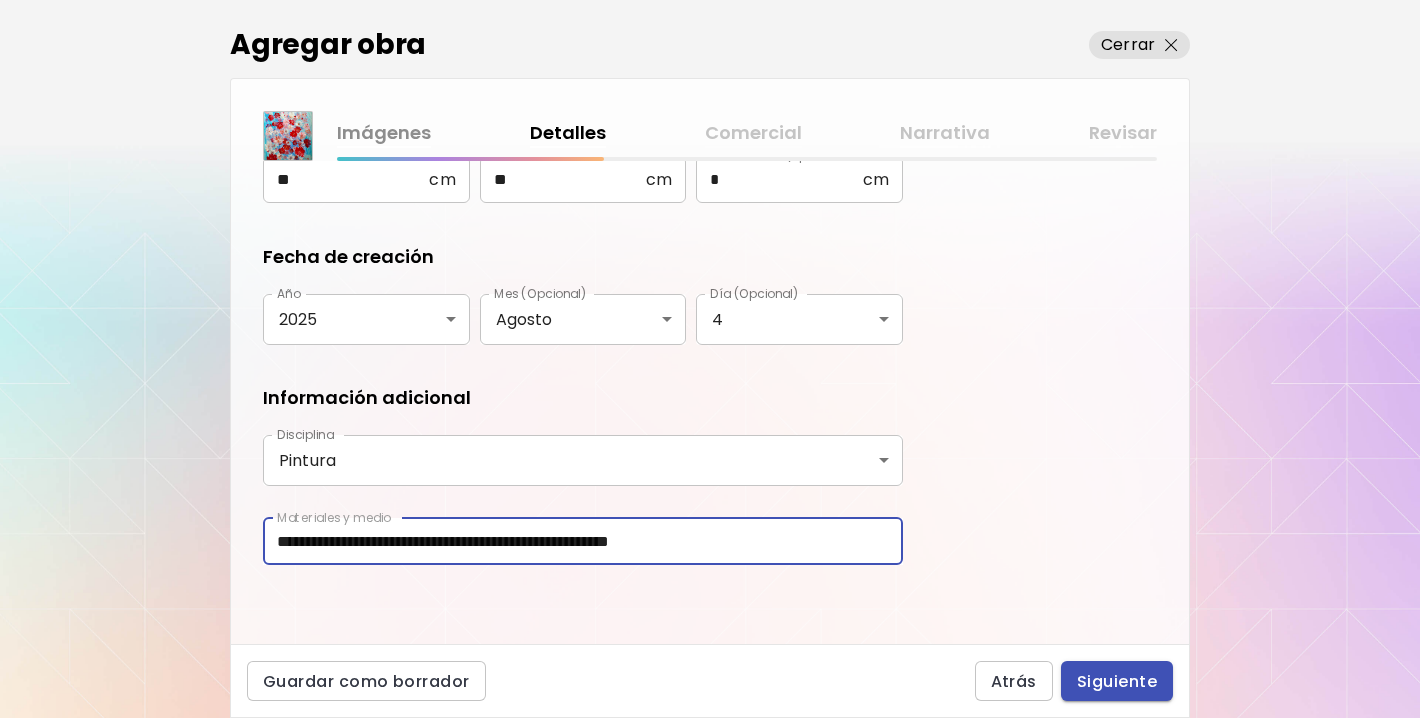 type on "**********" 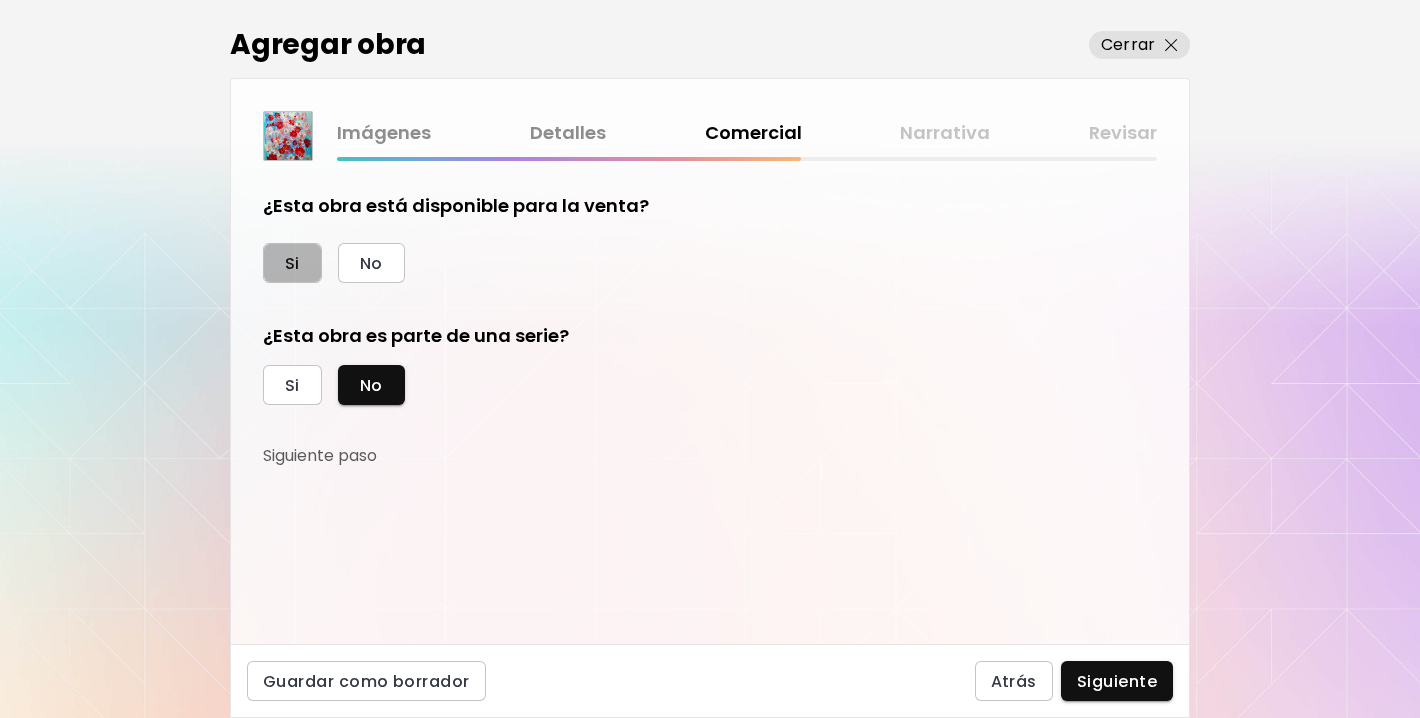 click on "Si" at bounding box center [292, 263] 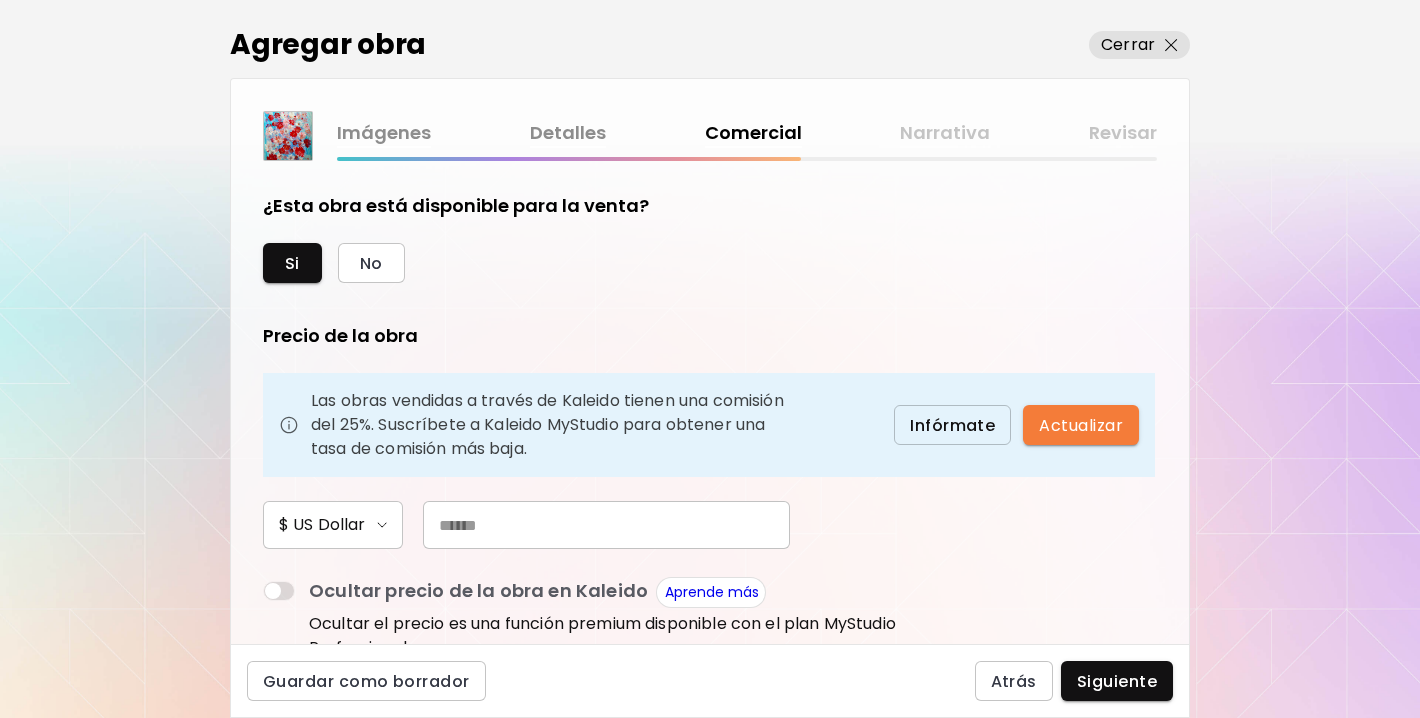 click at bounding box center [606, 525] 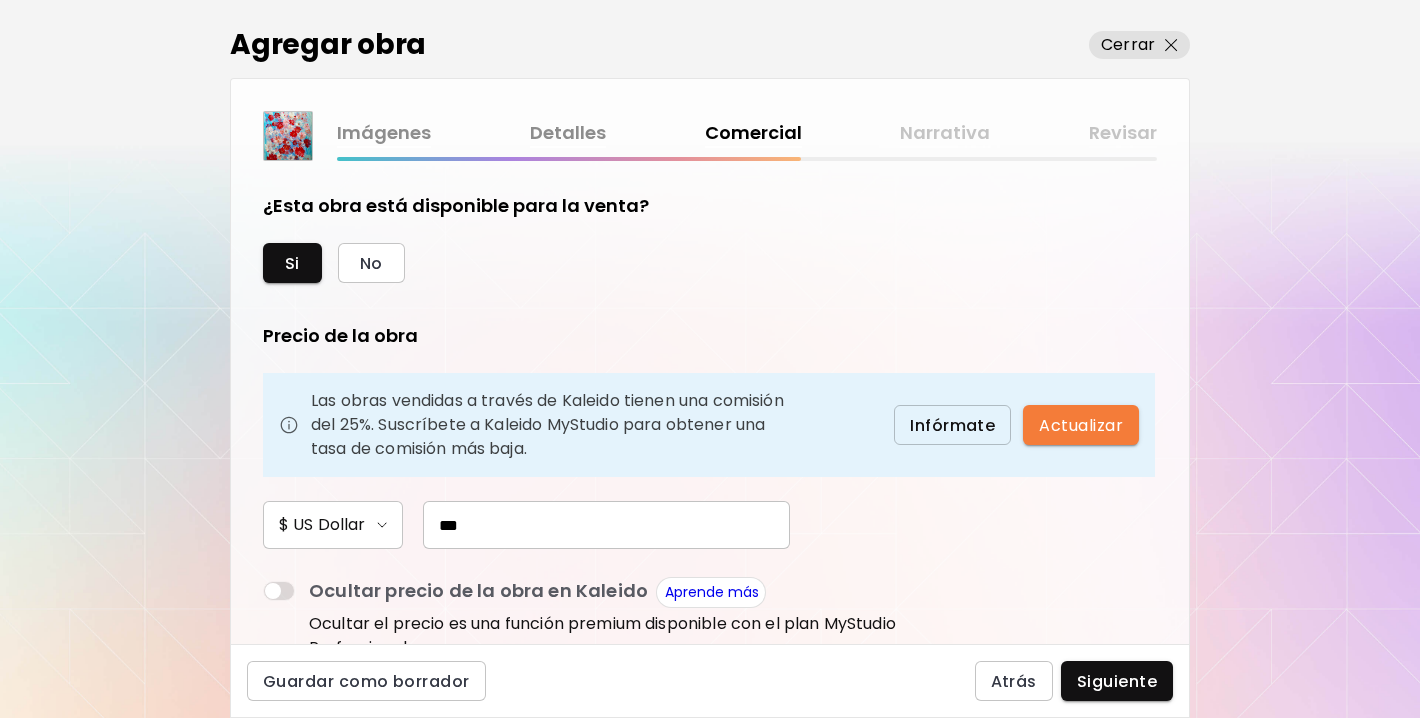 type on "***" 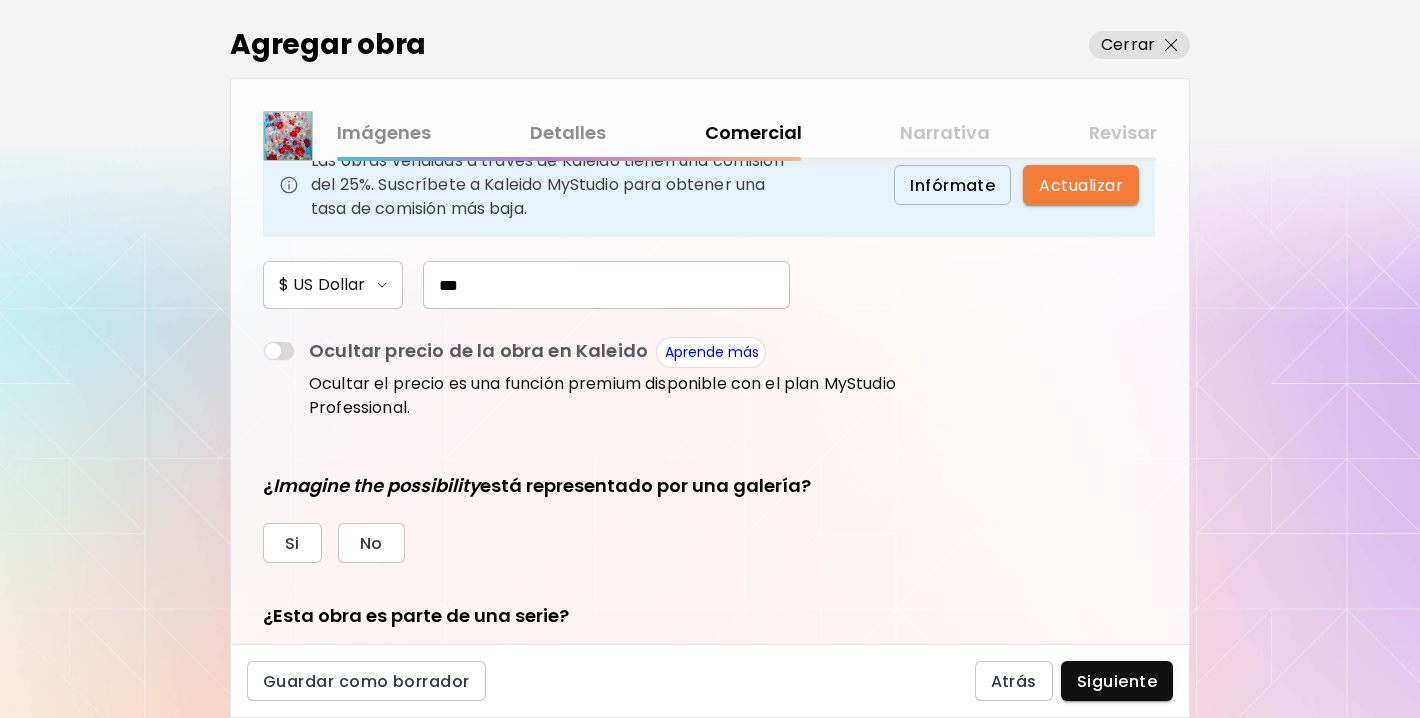 scroll, scrollTop: 241, scrollLeft: 0, axis: vertical 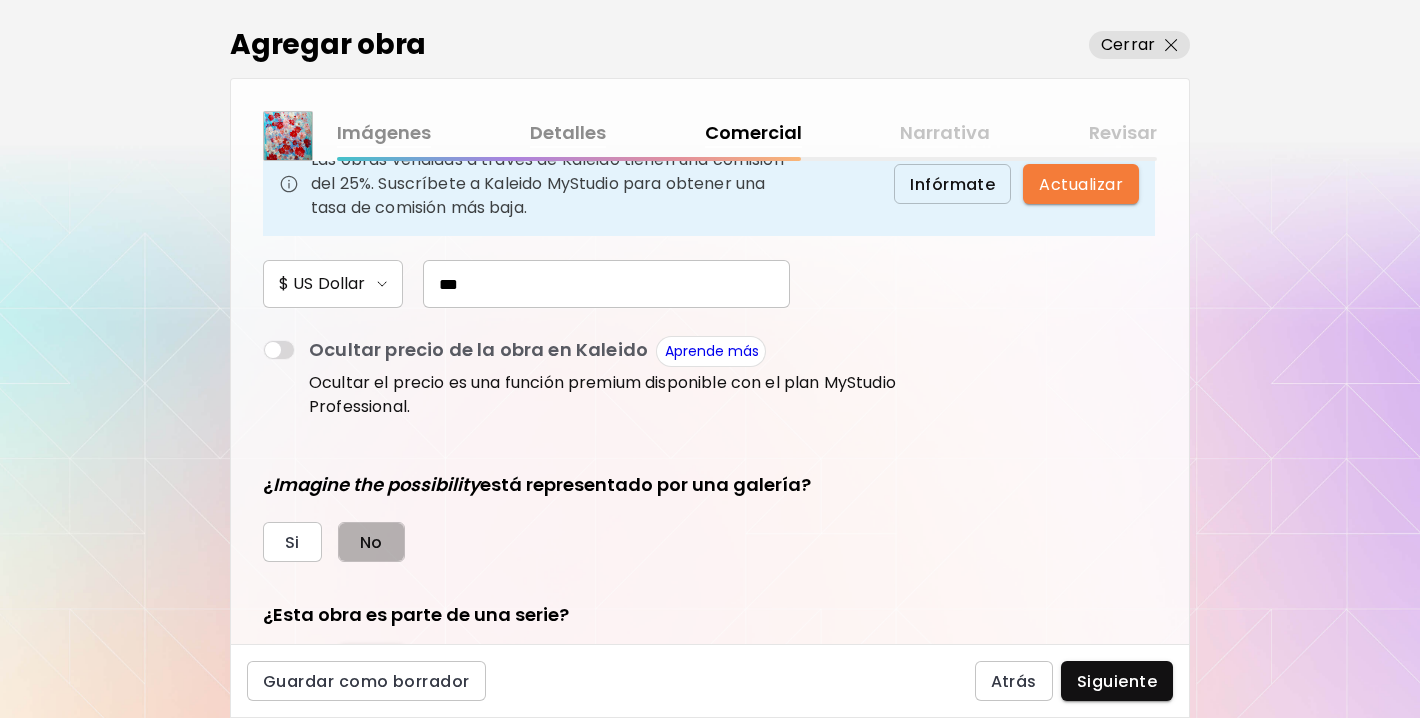 click on "No" at bounding box center [371, 542] 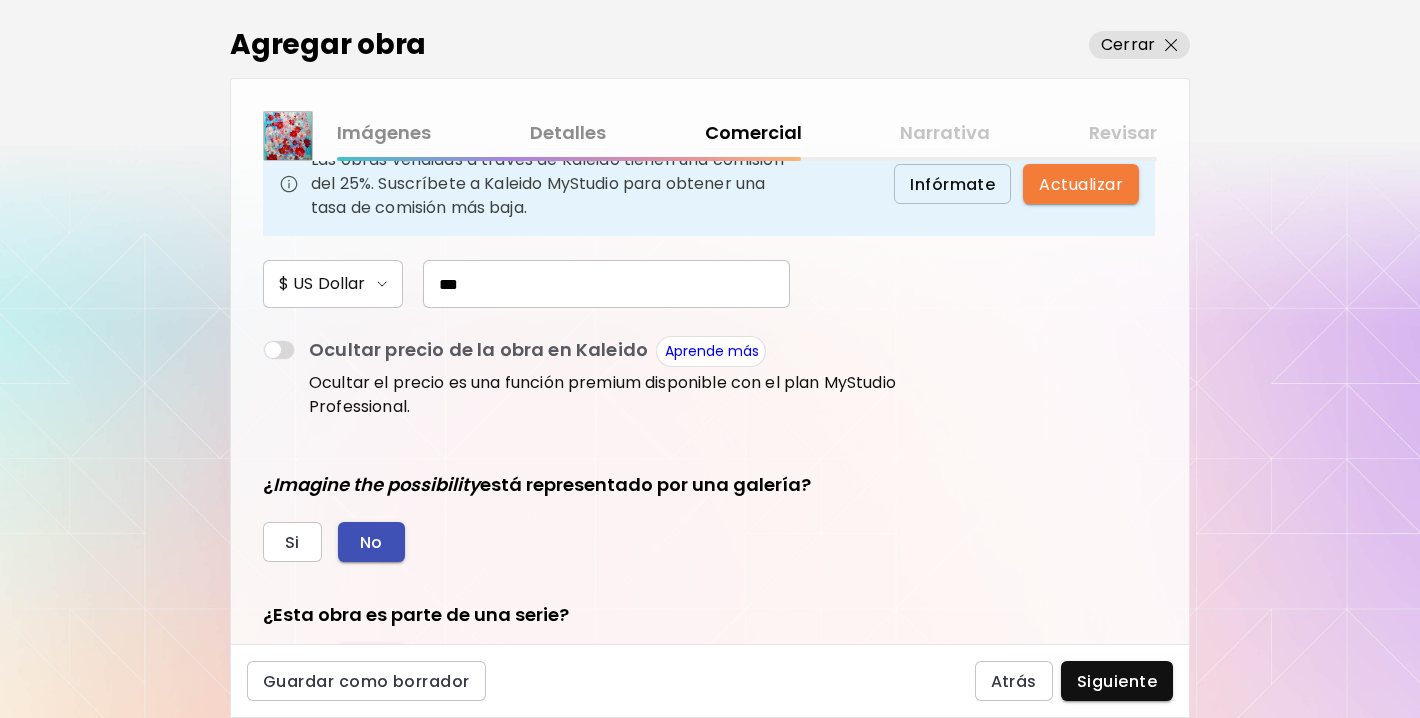 scroll, scrollTop: 343, scrollLeft: 0, axis: vertical 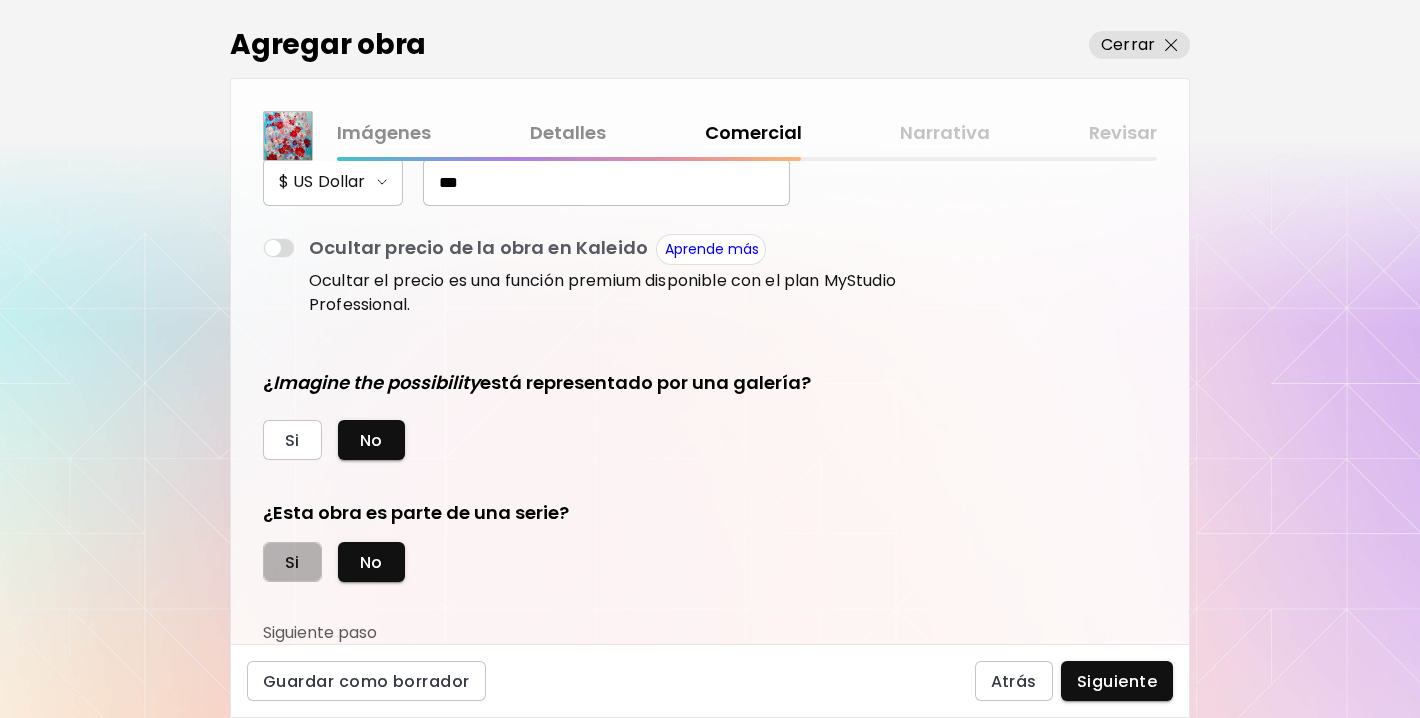 click on "Si" at bounding box center (292, 562) 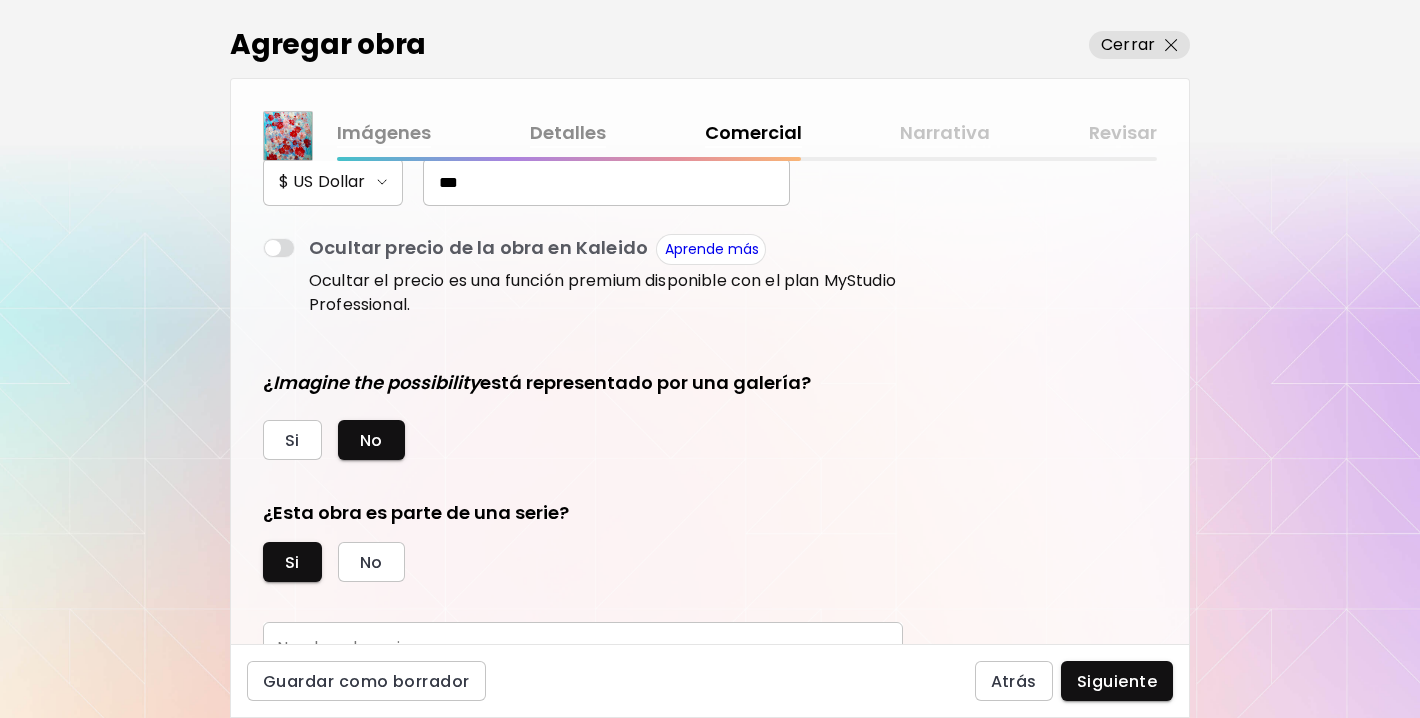 scroll, scrollTop: 436, scrollLeft: 0, axis: vertical 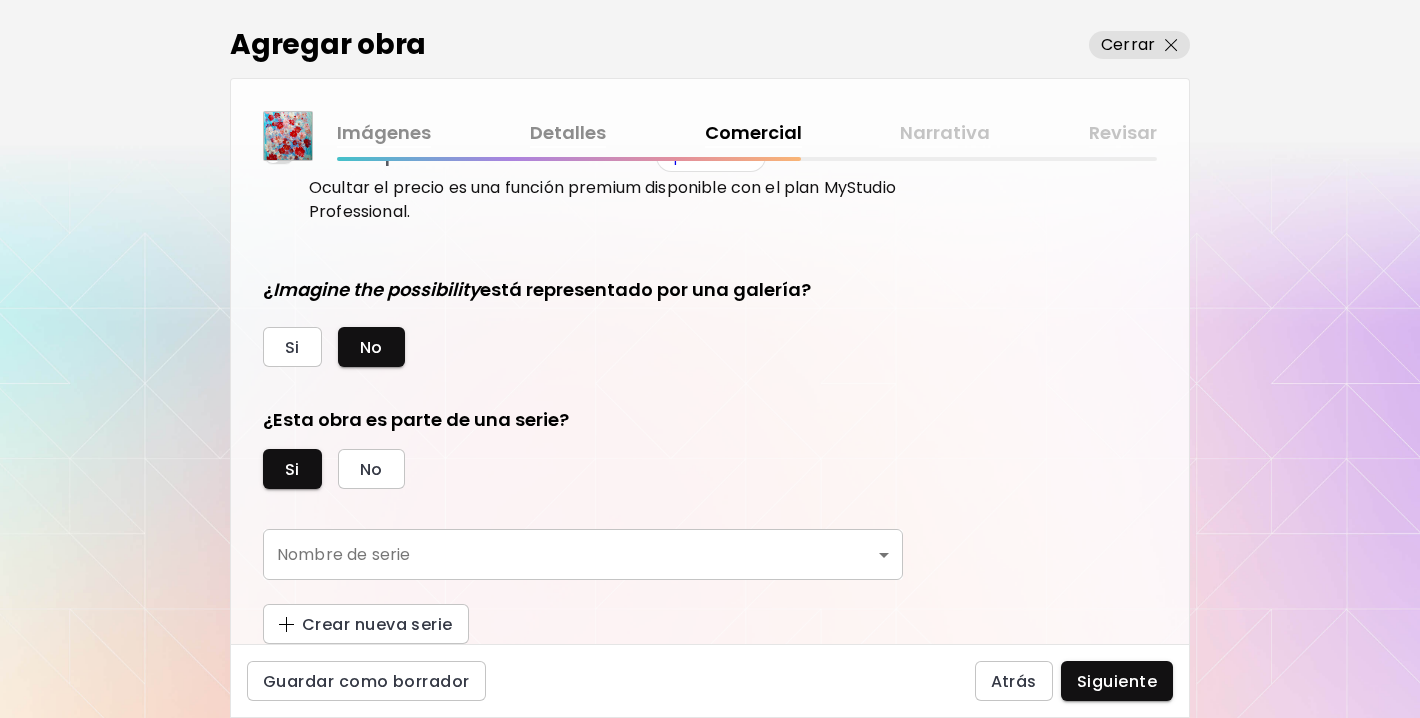 click on "kaleido.art/[ARTIST] Agregar obra Administrar obras Editar perfil My BioLink Comunidad Metas MyStudio Actualizar My Website My Showrooms My Documents My Subscribers My Provenance My Augmentations My Analytics Ajustes Ayuda 0 0 Agregar obra Cerrar Imágenes Detalles Comercial Narrativa Revisar ¿Esta obra está disponible para la venta? Si No Precio de la obra Las obras vendidas a través de Kaleido tienen una comisión del 25%. Suscríbete a Kaleido MyStudio para obtener una tasa de comisión más baja. Infórmate Actualizar $ US Dollar *** Ocultar precio de la obra en Kaleido Aprende más Ocultar el precio es una función premium disponible con el plan MyStudio Professional. ¿ Imagine the possibility está representado por una galería? Si No ¿Esta obra es parte de una serie? Si No Nombre de serie ​ Nombre de serie Crear nueva serie Guardar como borrador Atrás Siguiente Búsqueda de artista Nombre o usuario Nombre o usuario País del artista País del artista Disciplinas Todos Pintura Contemporánea" at bounding box center [710, 359] 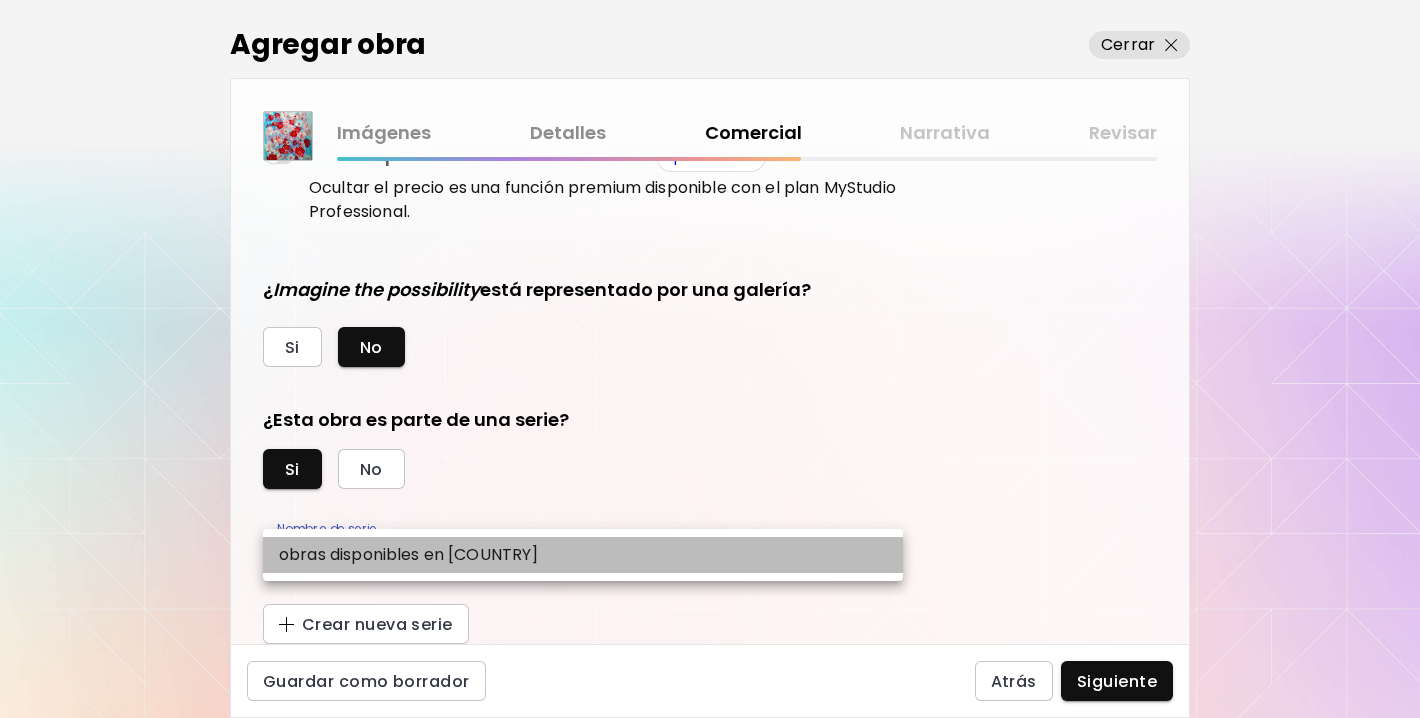 click on "obras disponibles en [COUNTRY]" at bounding box center [409, 555] 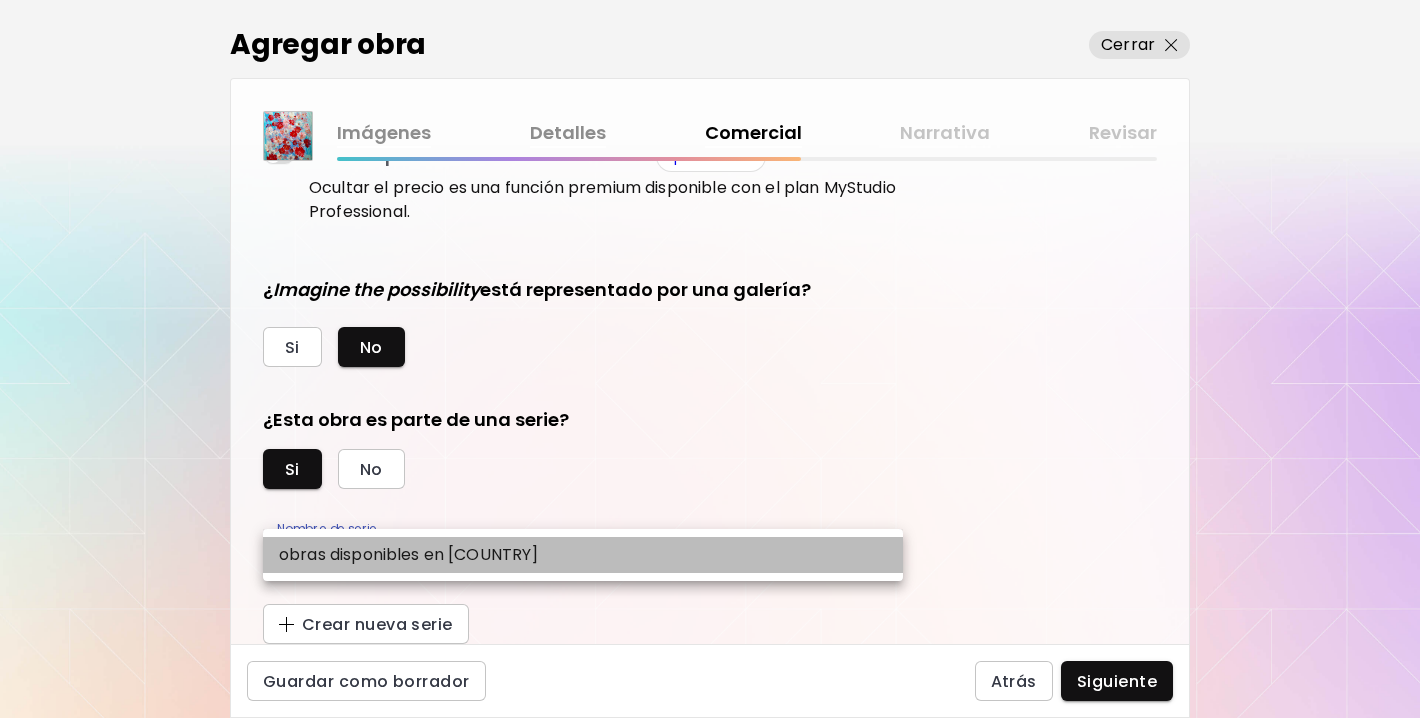 type on "**********" 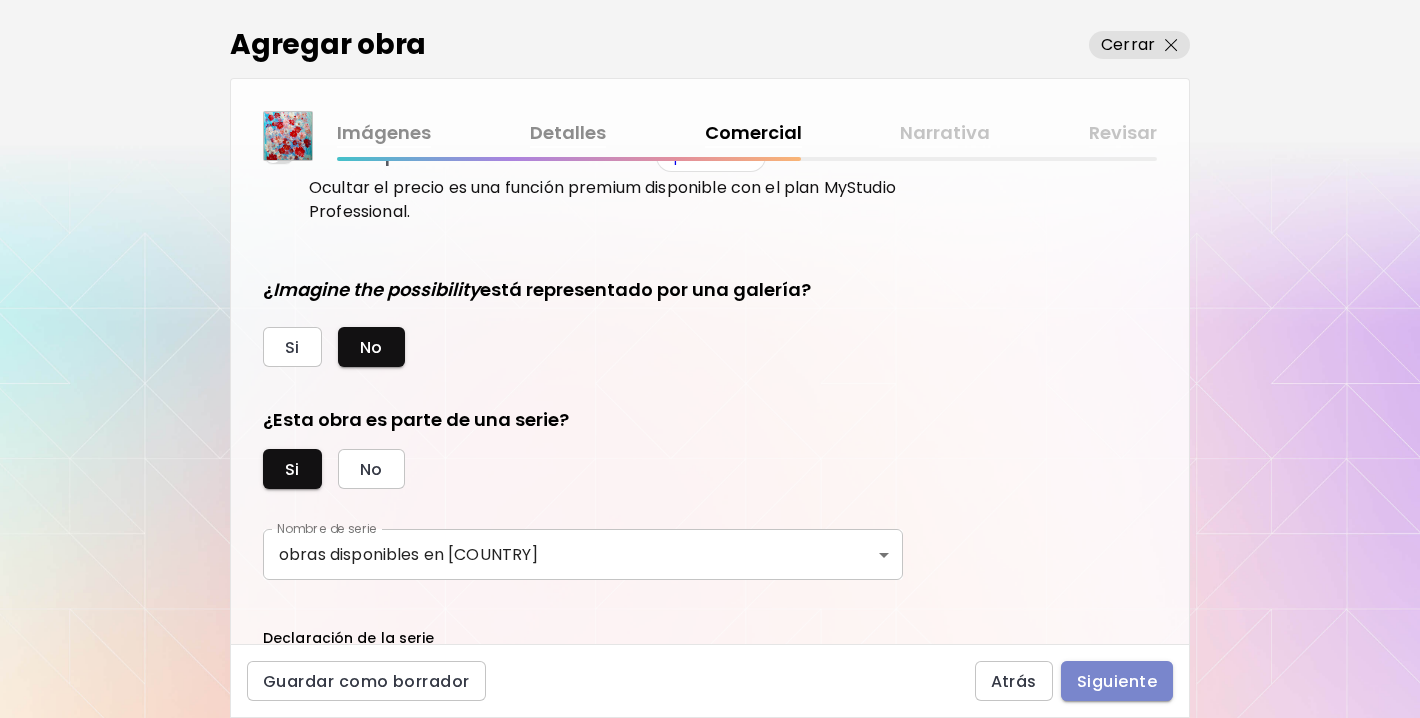 click on "Siguiente" at bounding box center [1117, 681] 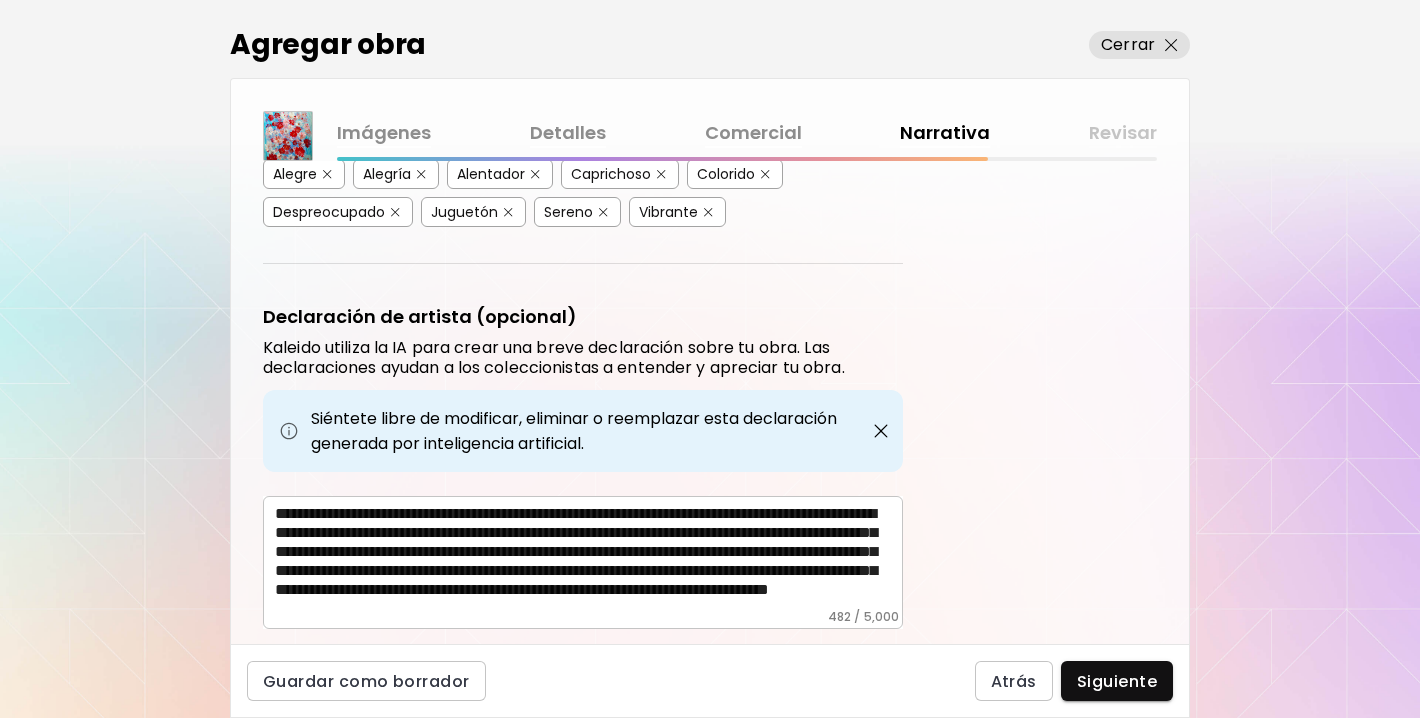 scroll, scrollTop: 661, scrollLeft: 0, axis: vertical 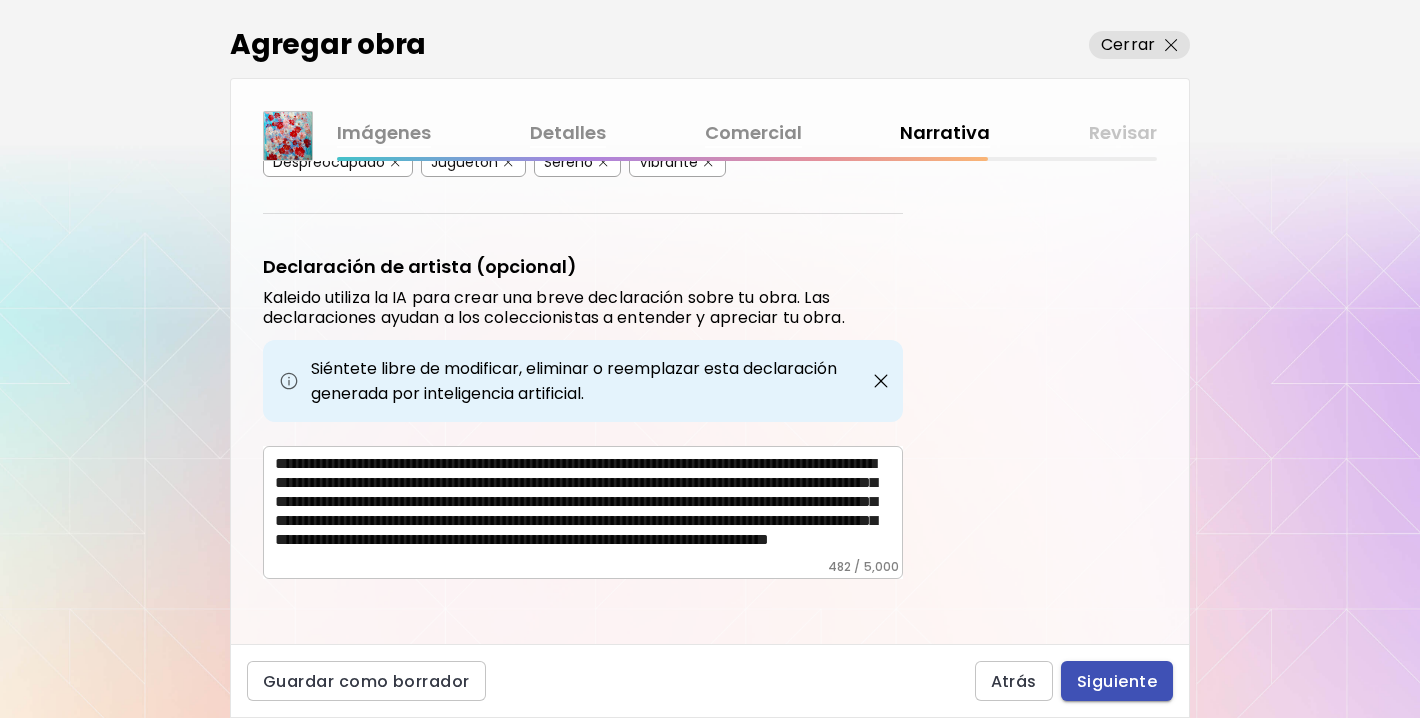 click on "Siguiente" at bounding box center [1117, 681] 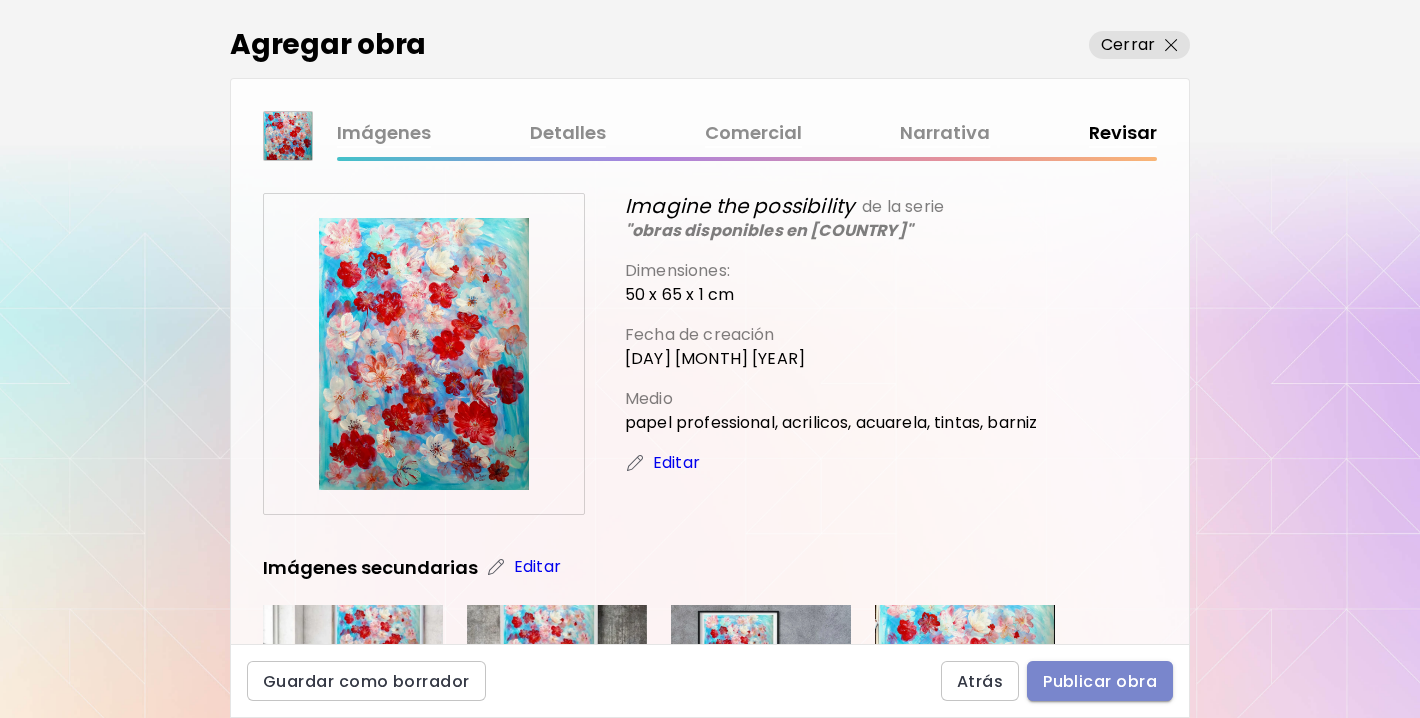 click on "Publicar obra" at bounding box center (1100, 681) 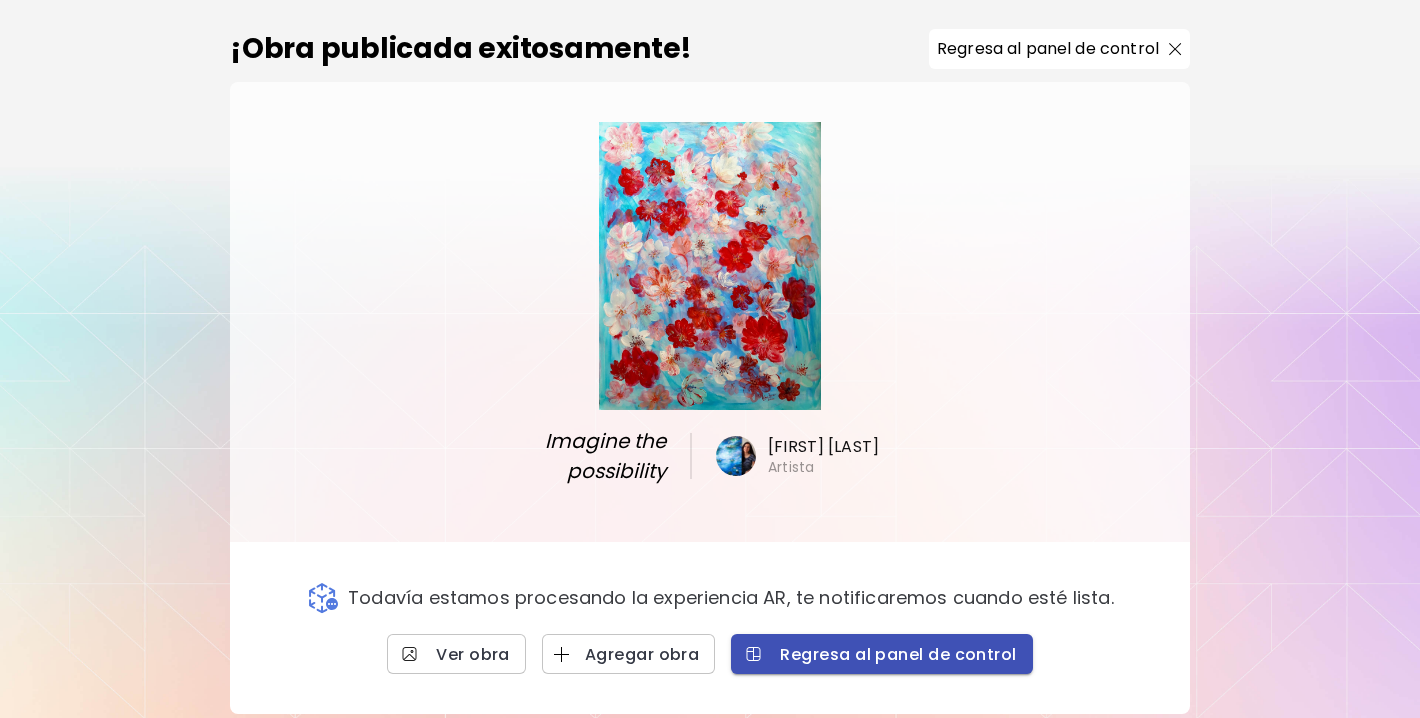 click on "Regresa al panel de control" at bounding box center [881, 654] 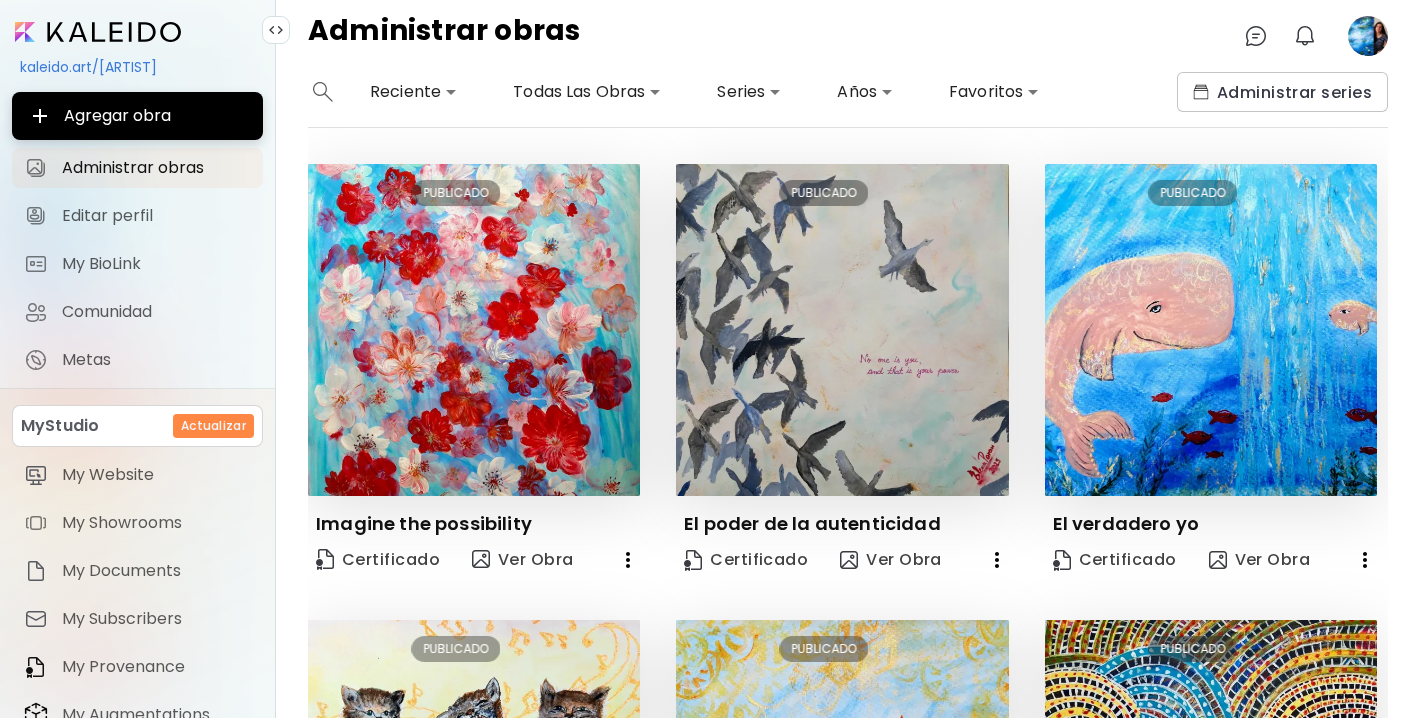 click 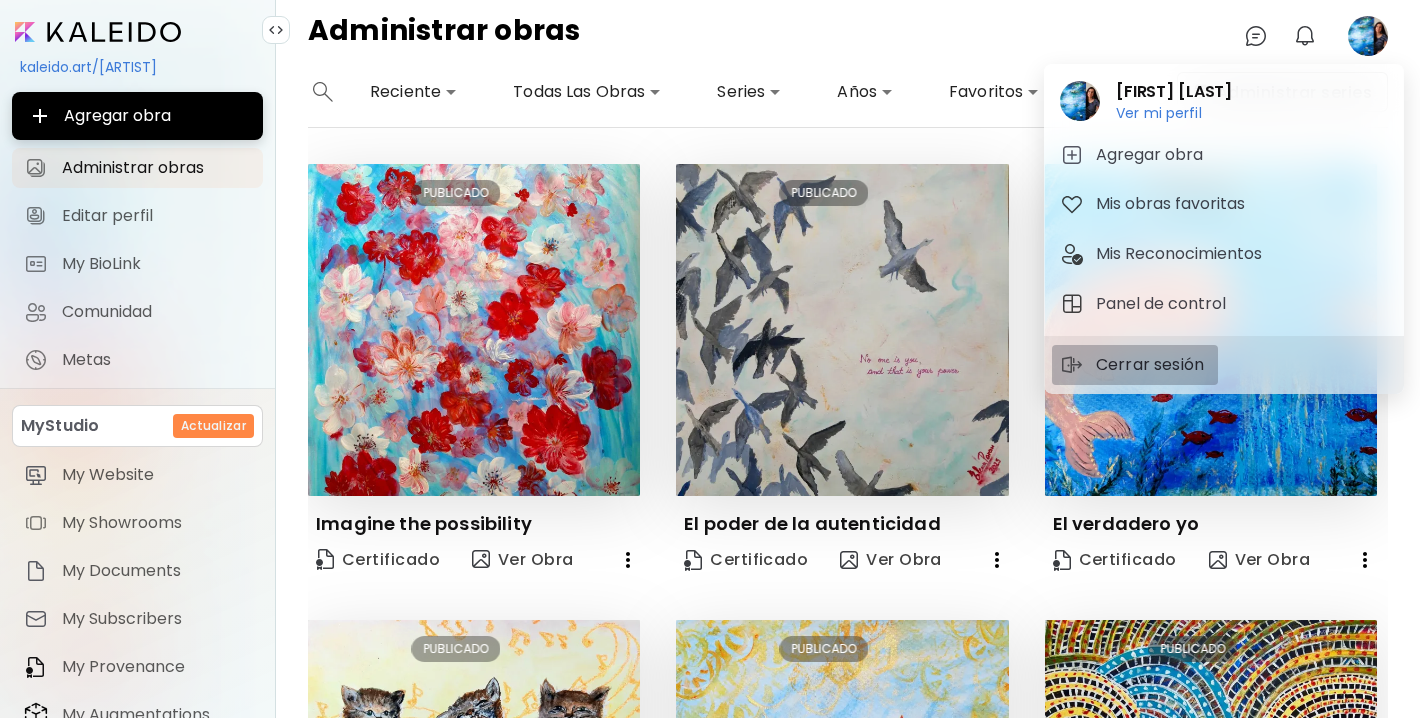 click on "Cerrar sesión" at bounding box center [1153, 365] 